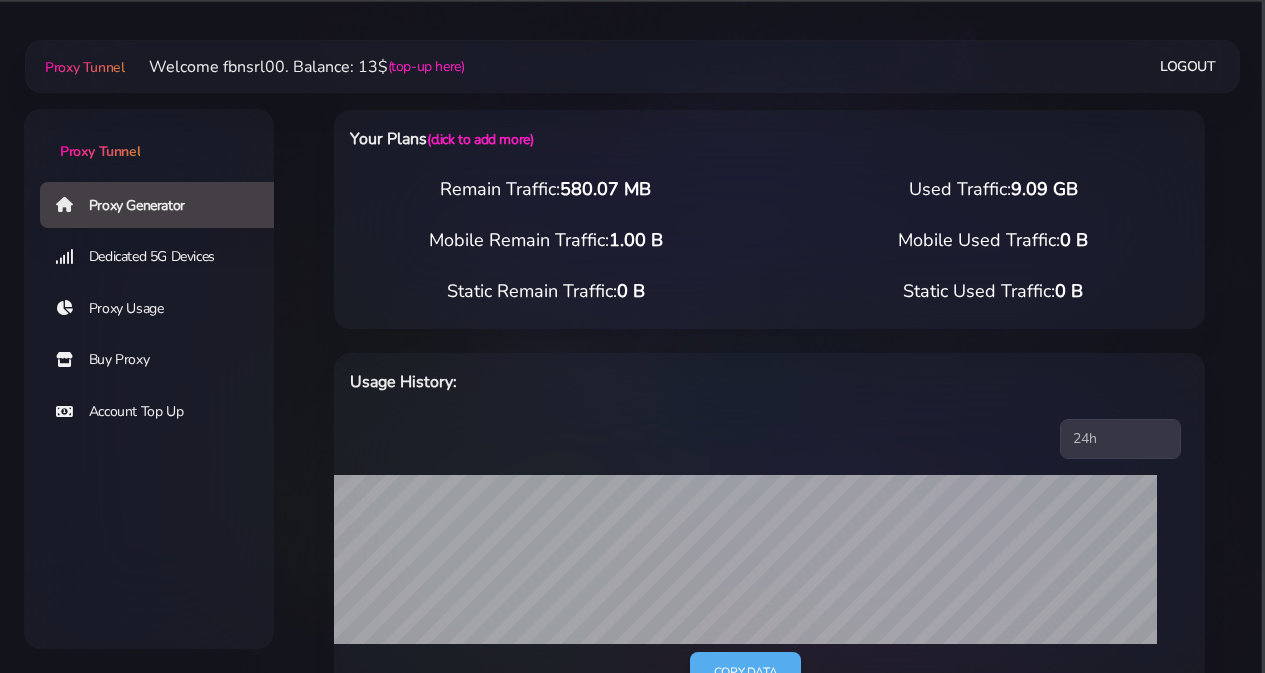 scroll, scrollTop: 0, scrollLeft: 0, axis: both 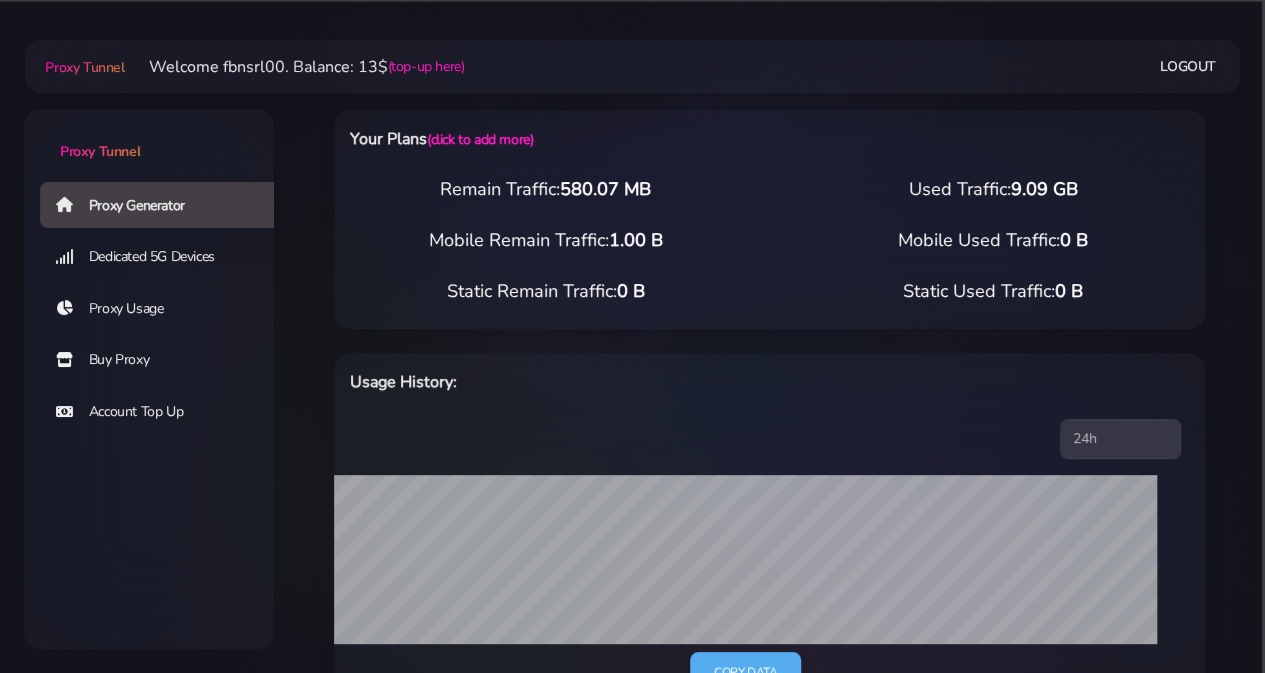 click on "Buy Proxy" at bounding box center [165, 360] 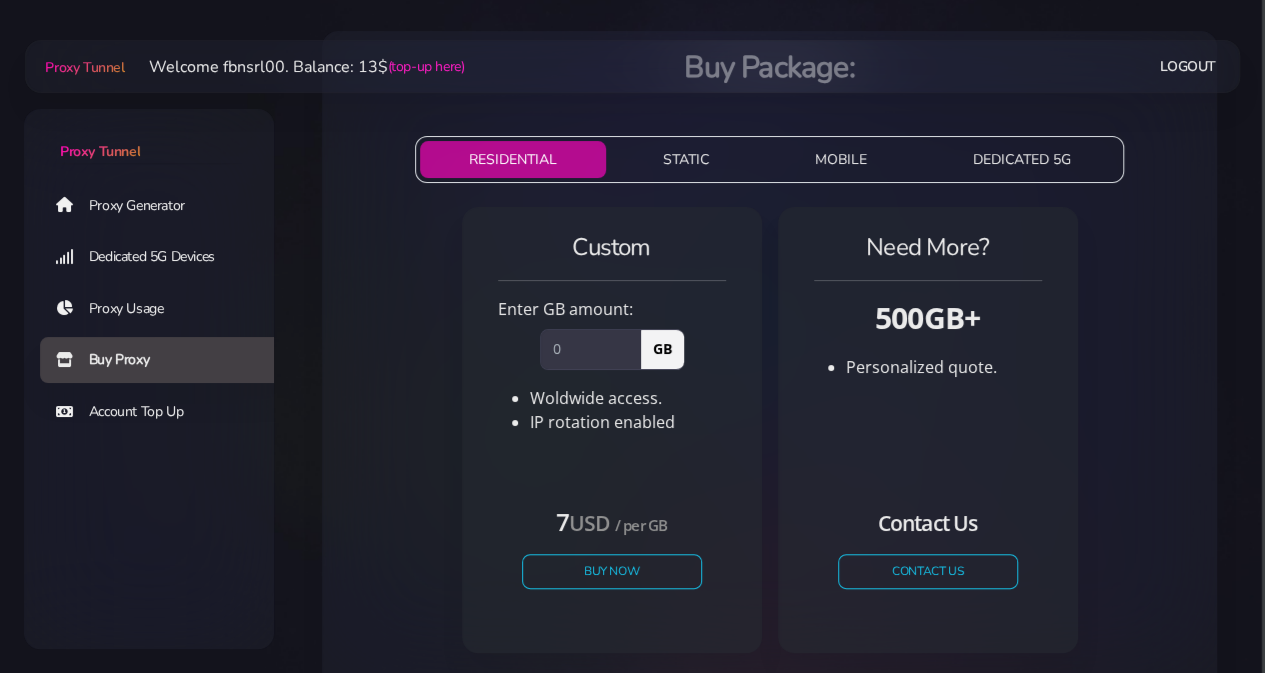 click on "Proxy Generator" at bounding box center (165, 205) 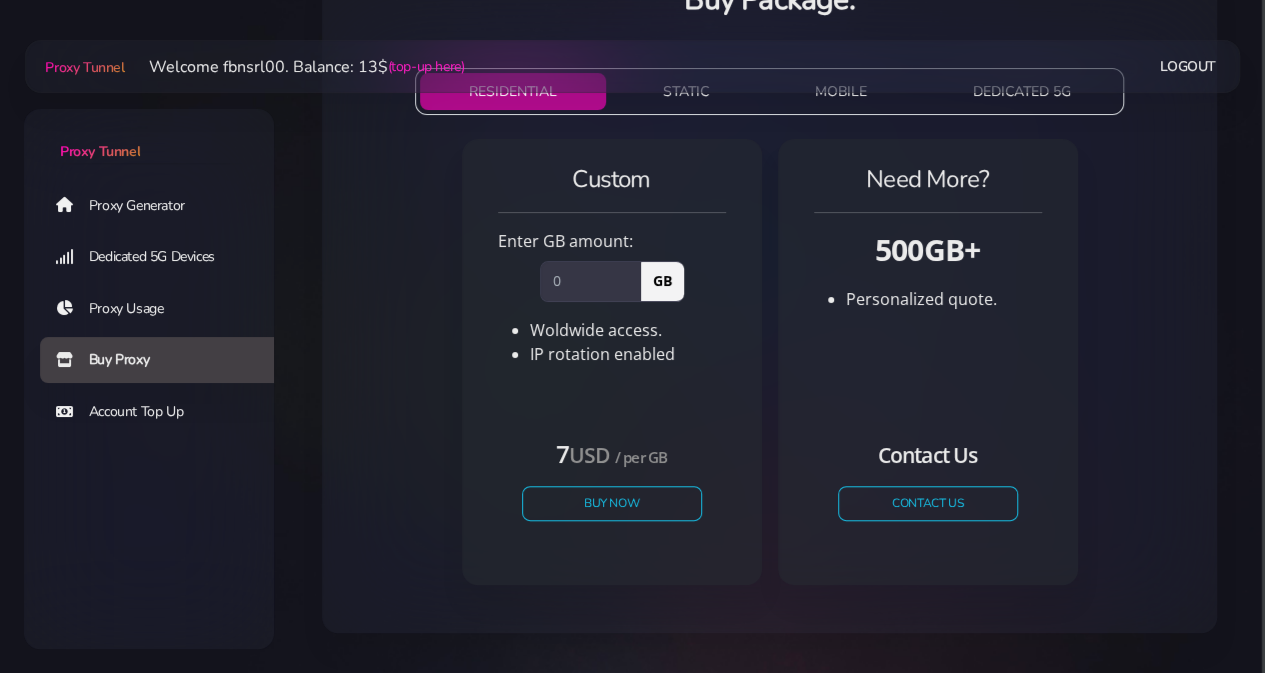 scroll, scrollTop: 178, scrollLeft: 0, axis: vertical 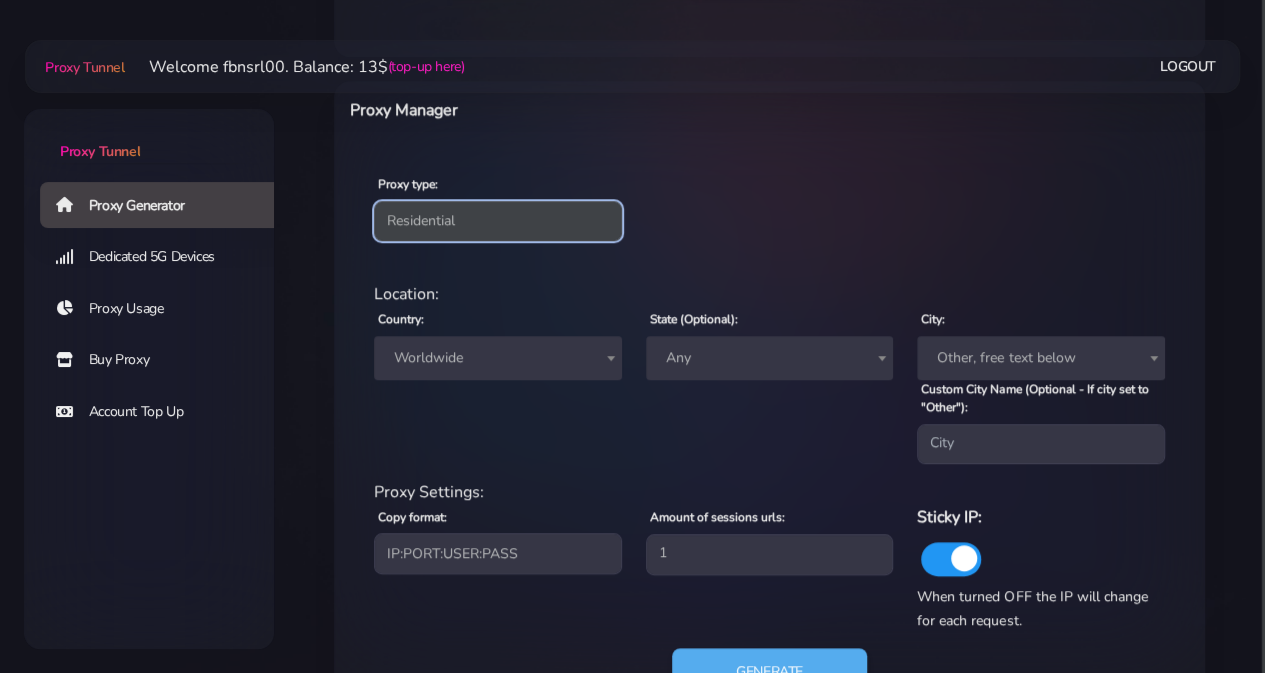 click on "Residential
Static
Mobile" at bounding box center (498, 221) 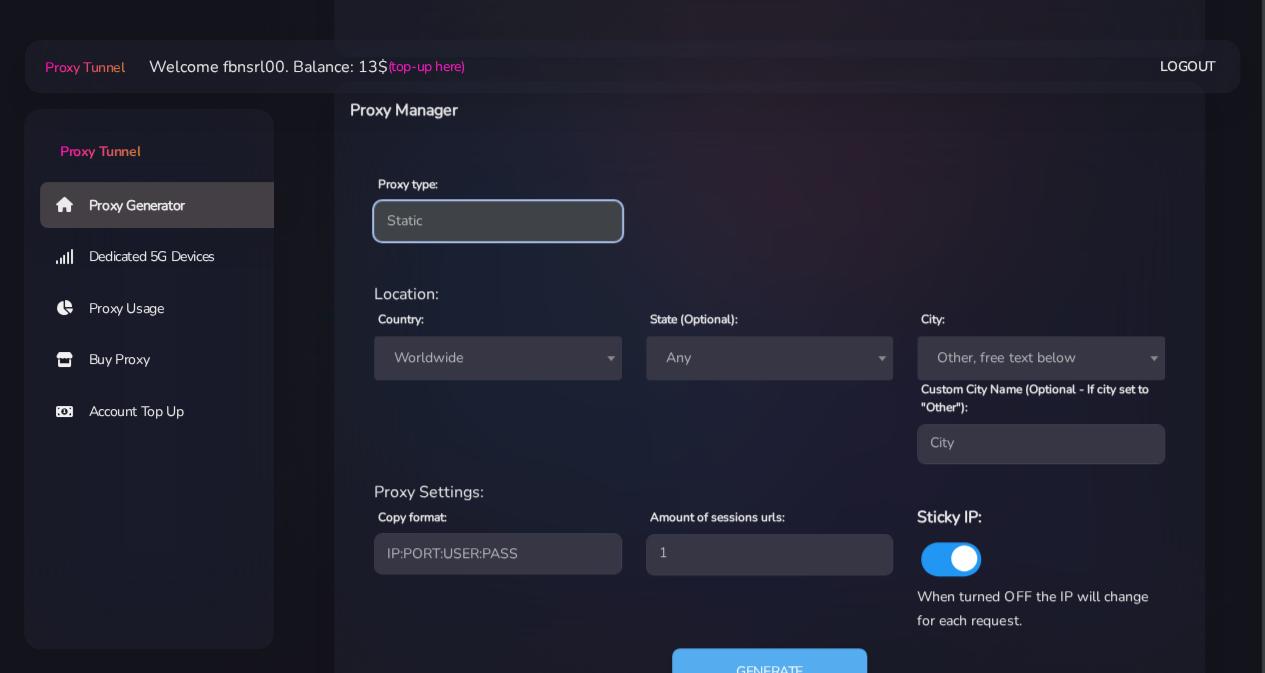 click on "Residential
Static
Mobile" at bounding box center (498, 221) 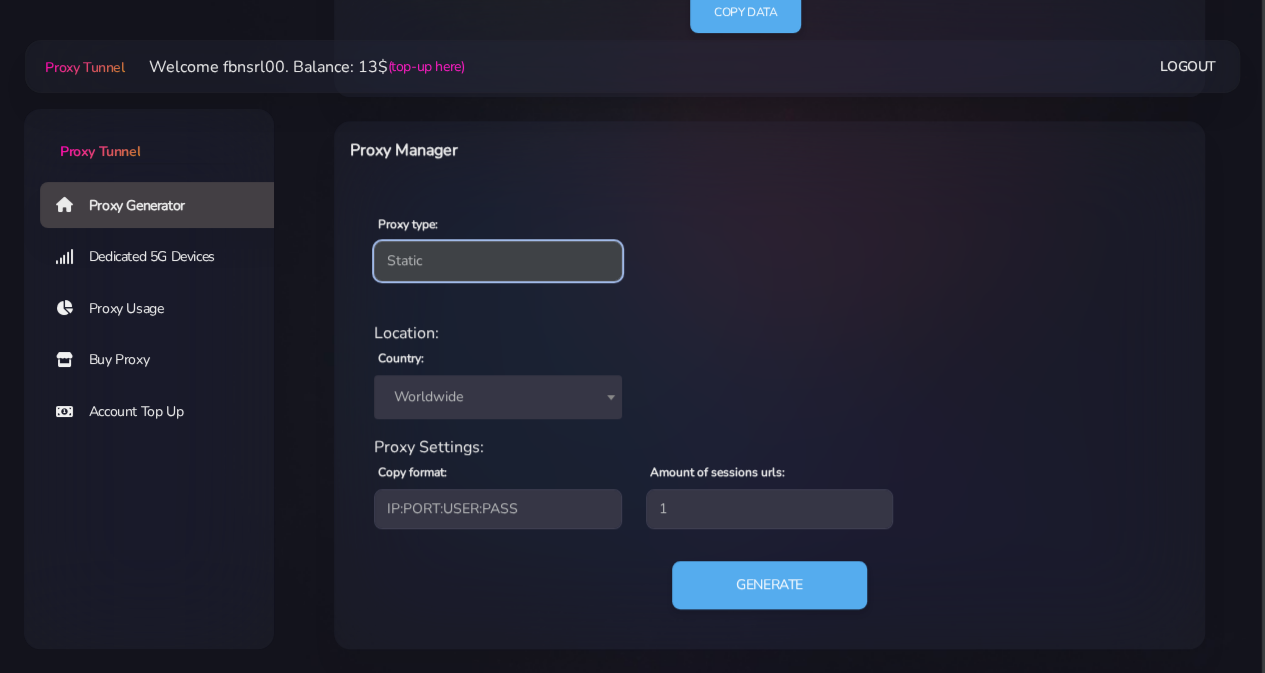 scroll, scrollTop: 659, scrollLeft: 0, axis: vertical 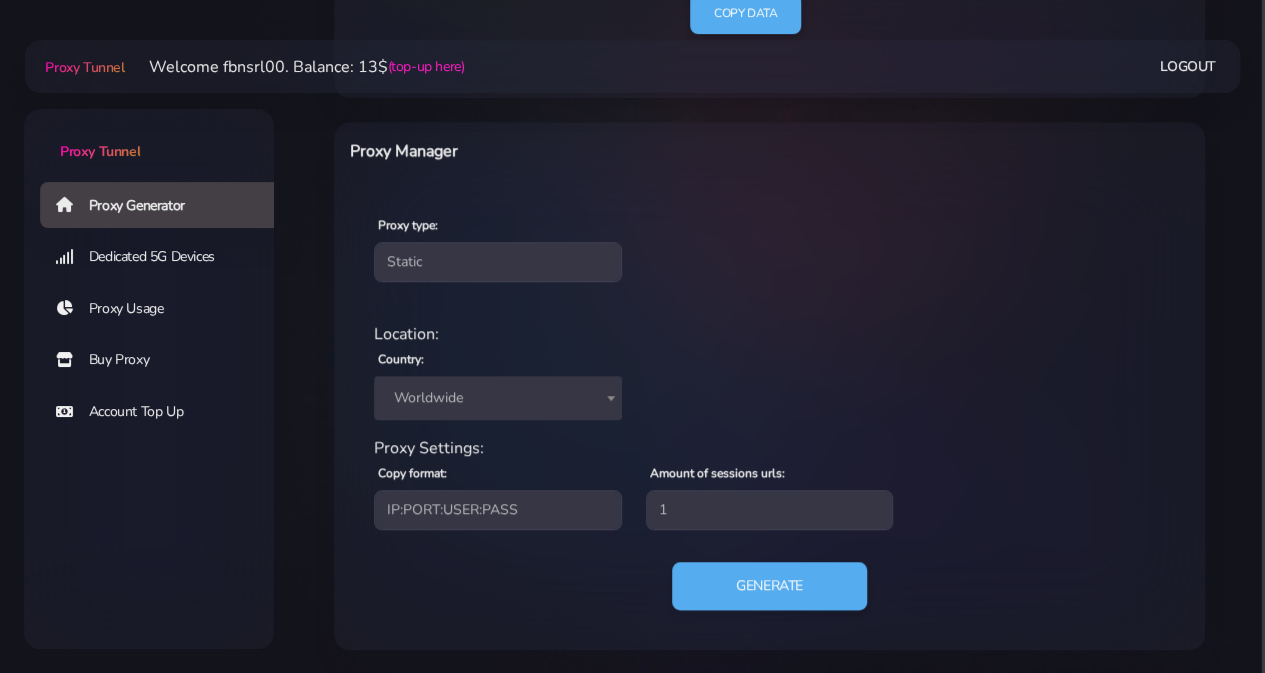 click on "Worldwide" at bounding box center [498, 398] 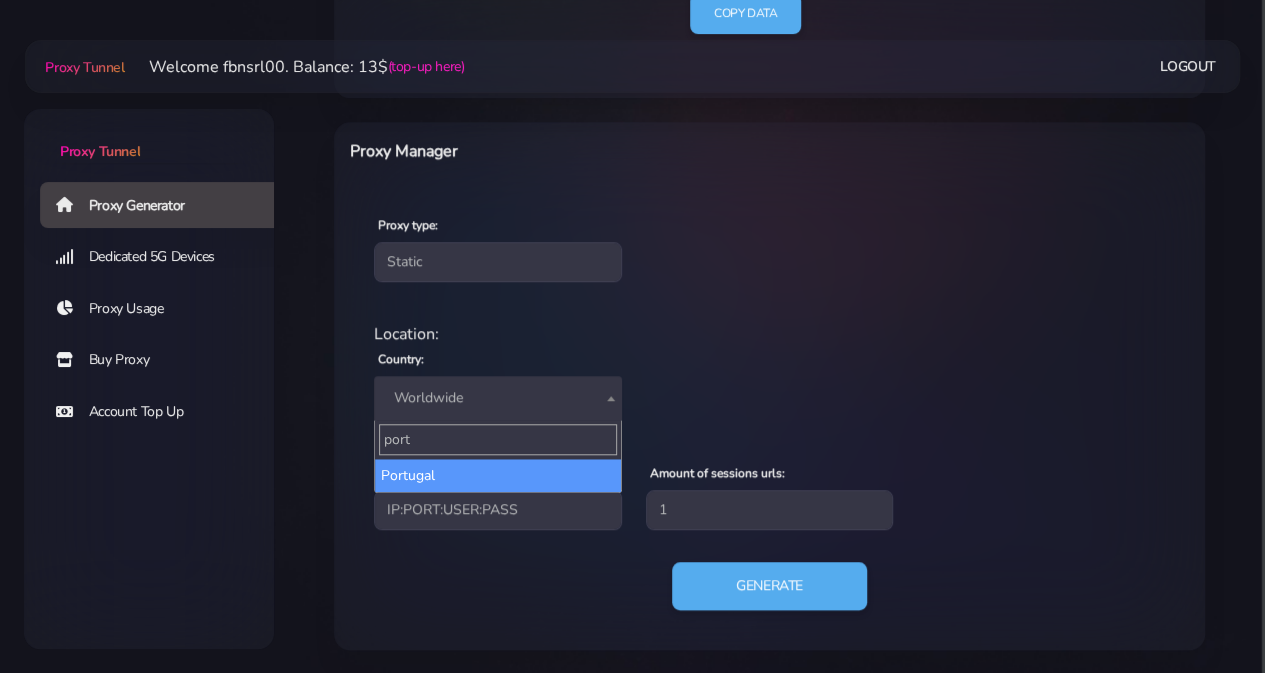 type on "port" 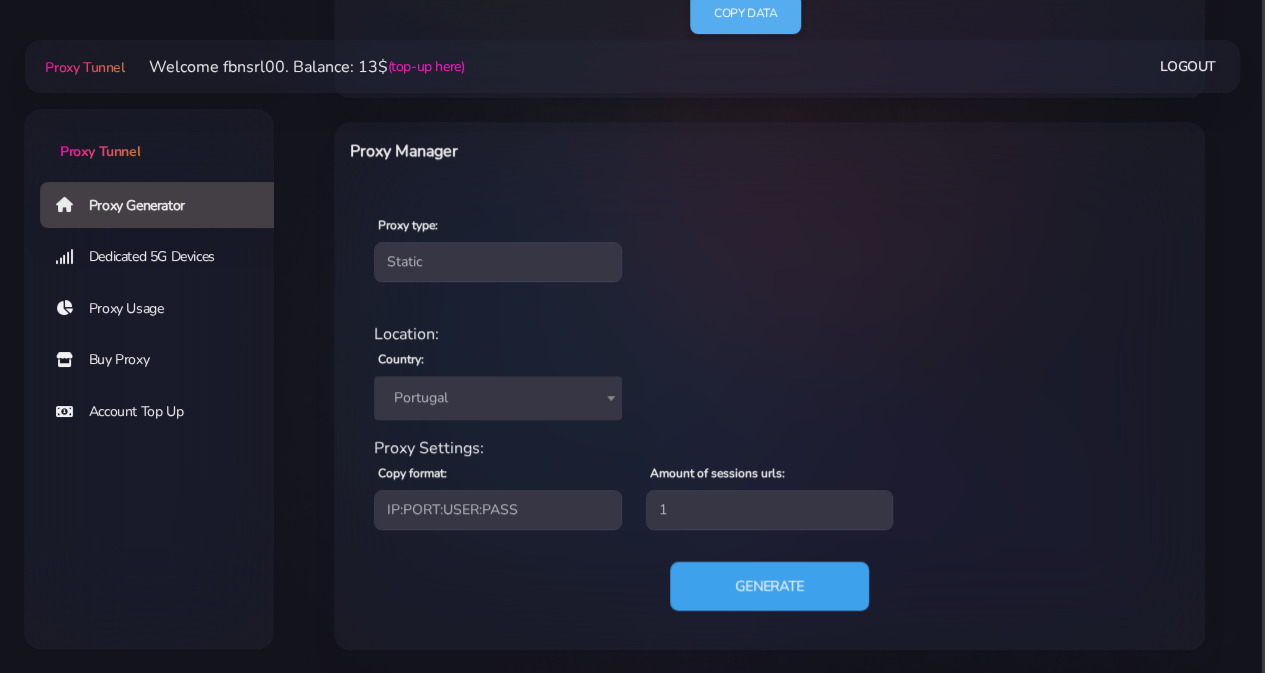 click on "Generate" at bounding box center [769, 586] 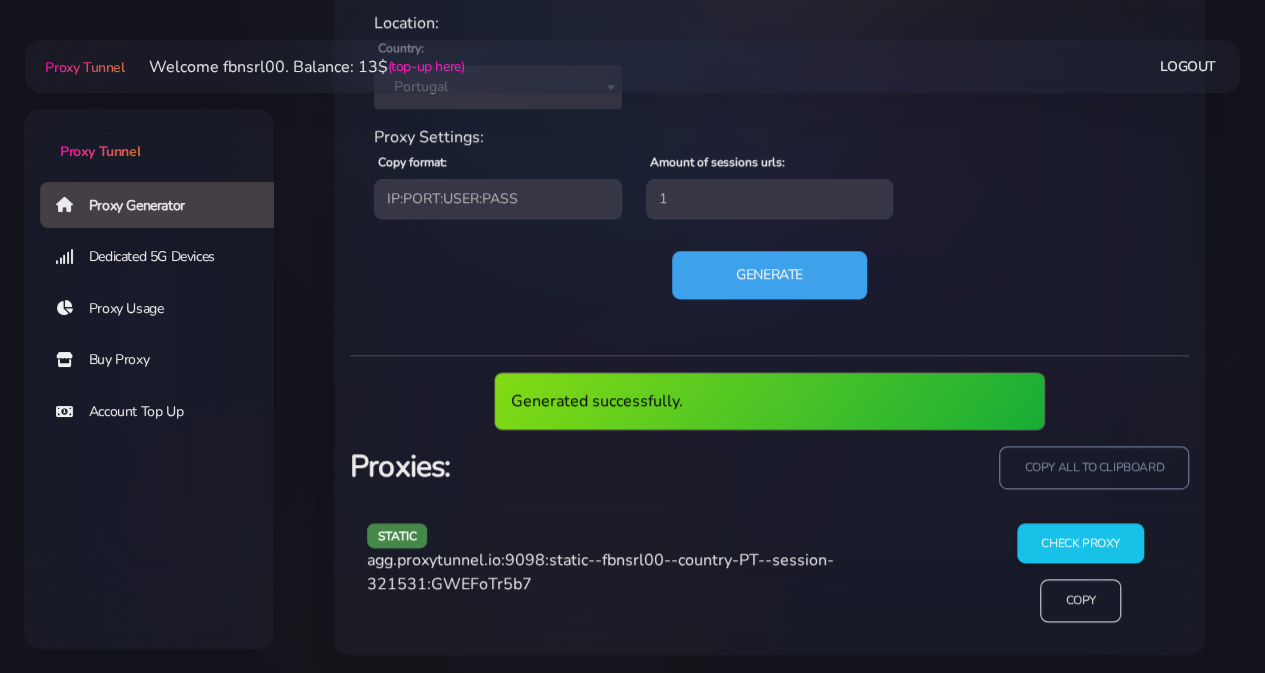 scroll, scrollTop: 973, scrollLeft: 0, axis: vertical 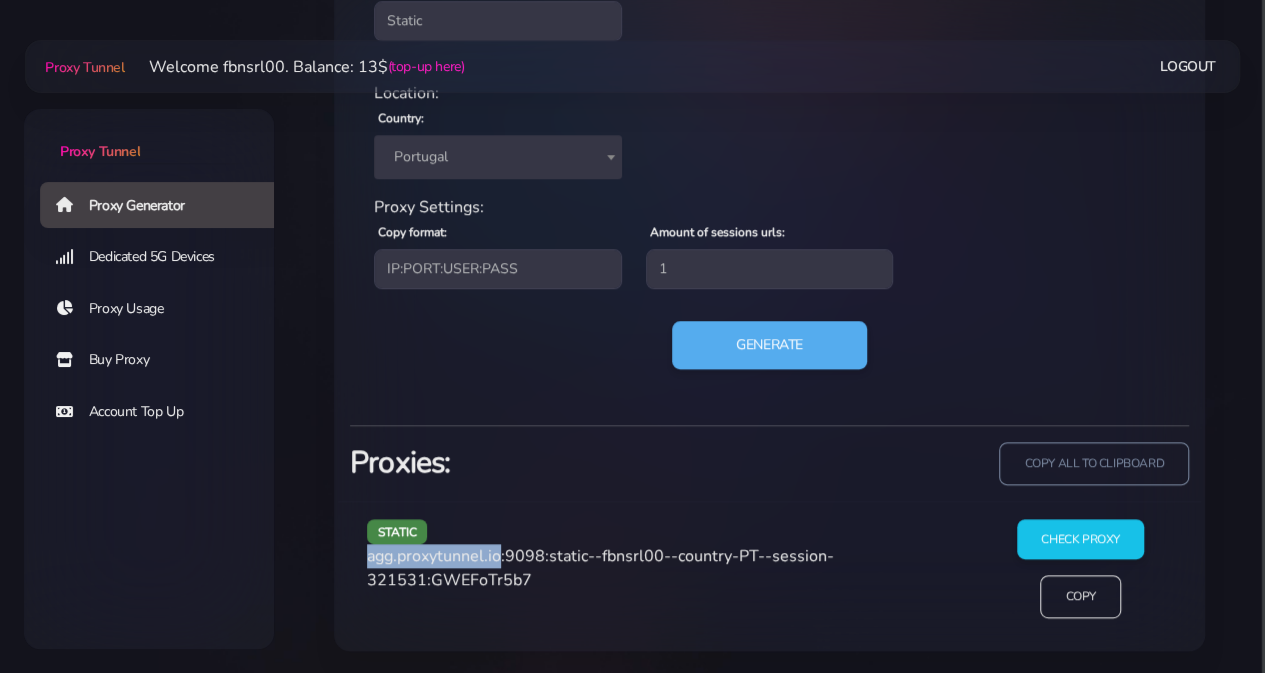 drag, startPoint x: 489, startPoint y: 554, endPoint x: 359, endPoint y: 557, distance: 130.0346 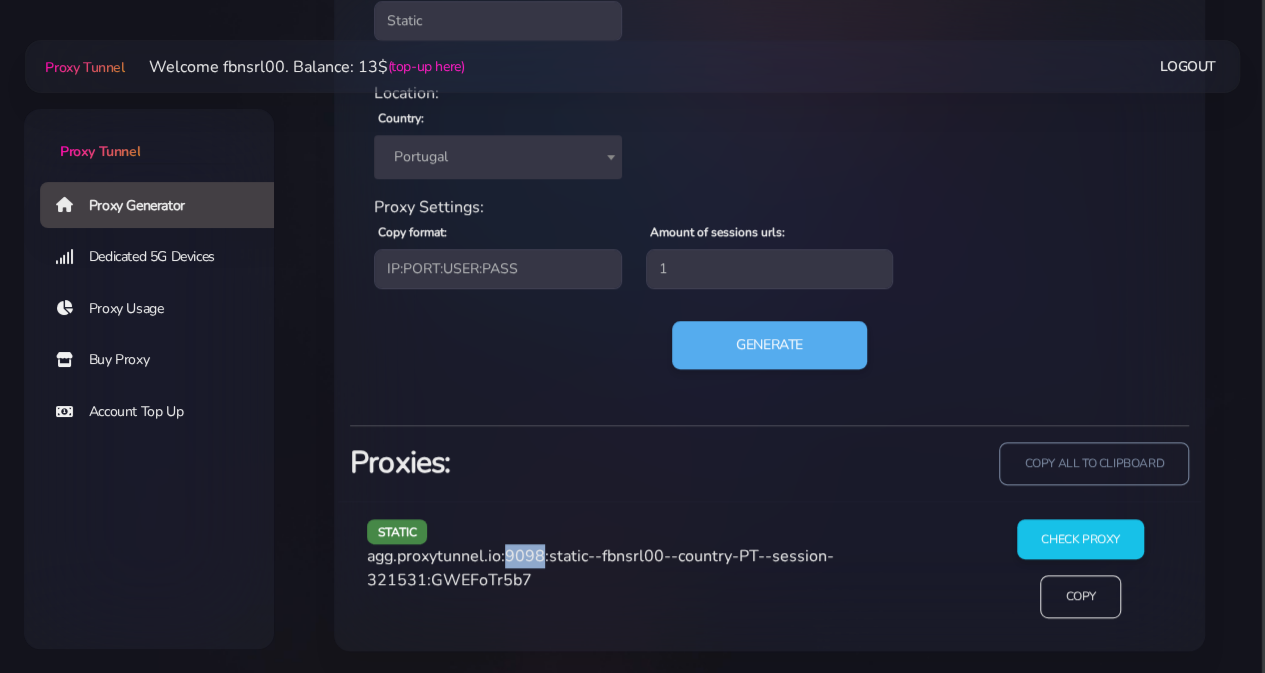 click on "agg.proxytunnel.io:9098:static--fbnsrl00--country-PT--session-321531:GWEFoTr5b7" at bounding box center (600, 568) 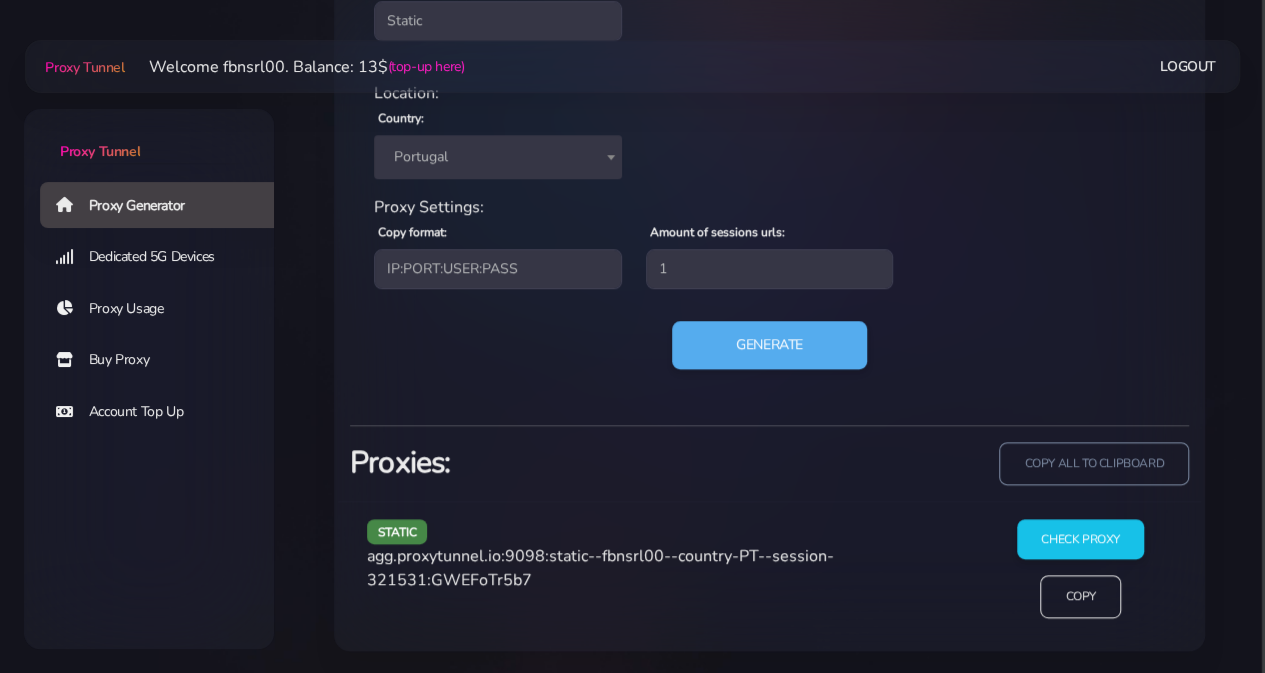 click on "agg.proxytunnel.io:9098:static--fbnsrl00--country-PT--session-321531:GWEFoTr5b7" at bounding box center [600, 568] 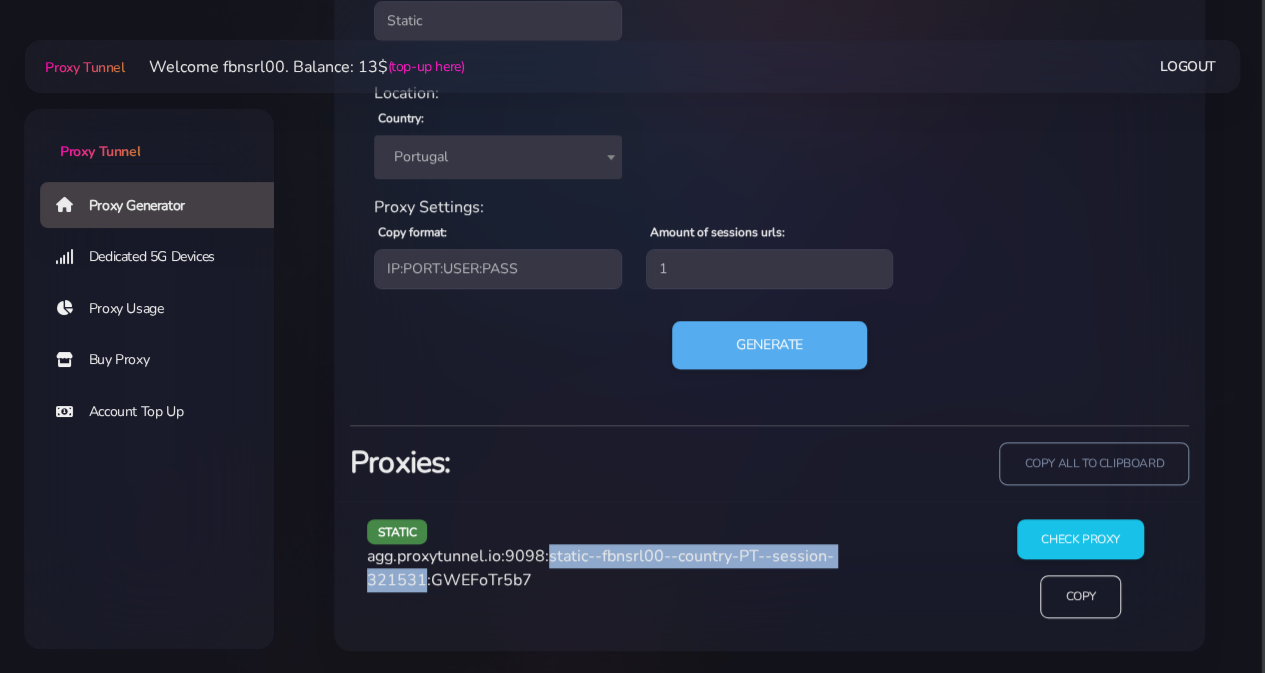 drag, startPoint x: 548, startPoint y: 558, endPoint x: 422, endPoint y: 589, distance: 129.75746 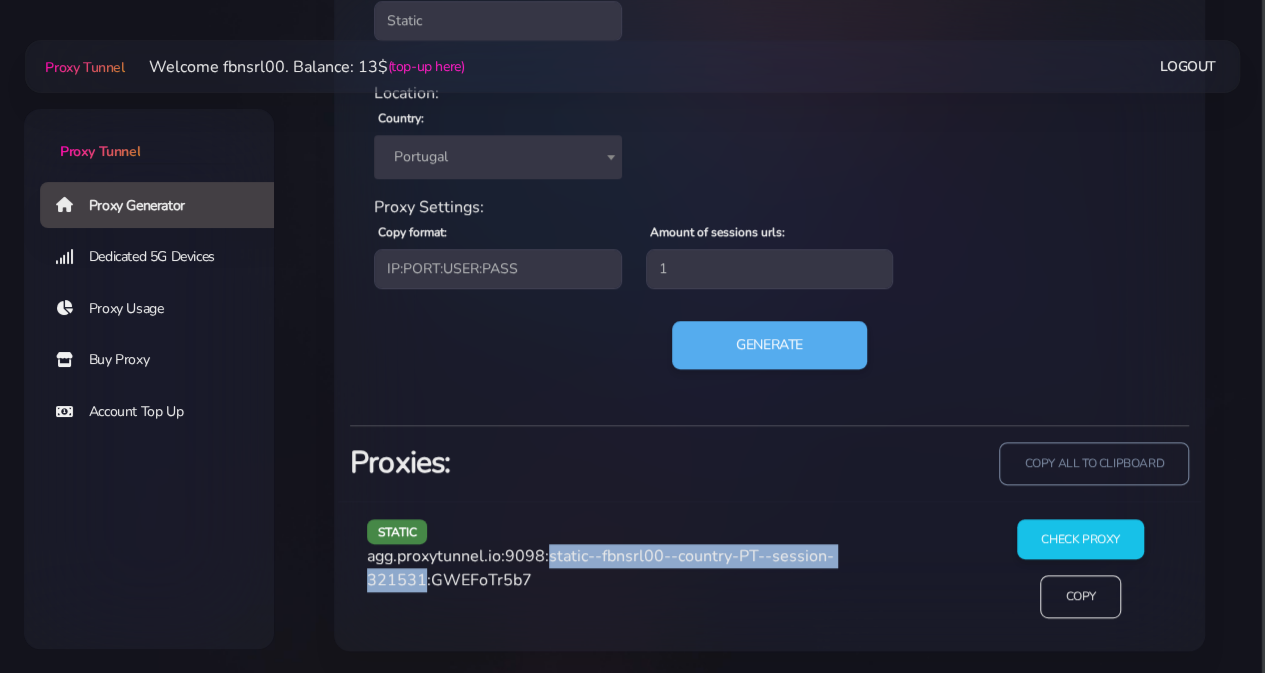 copy on "static--fbnsrl00--country-PT--session-321531" 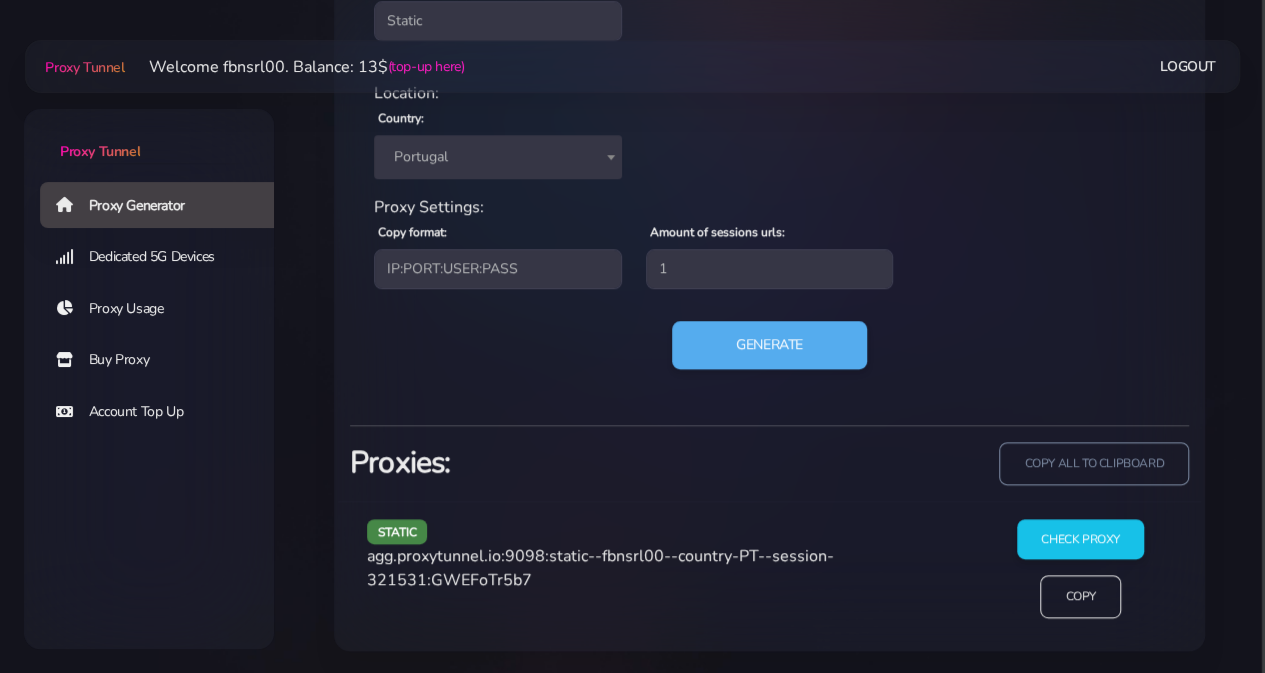 click on "agg.proxytunnel.io:9098:static--fbnsrl00--country-PT--session-321531:GWEFoTr5b7" at bounding box center (600, 568) 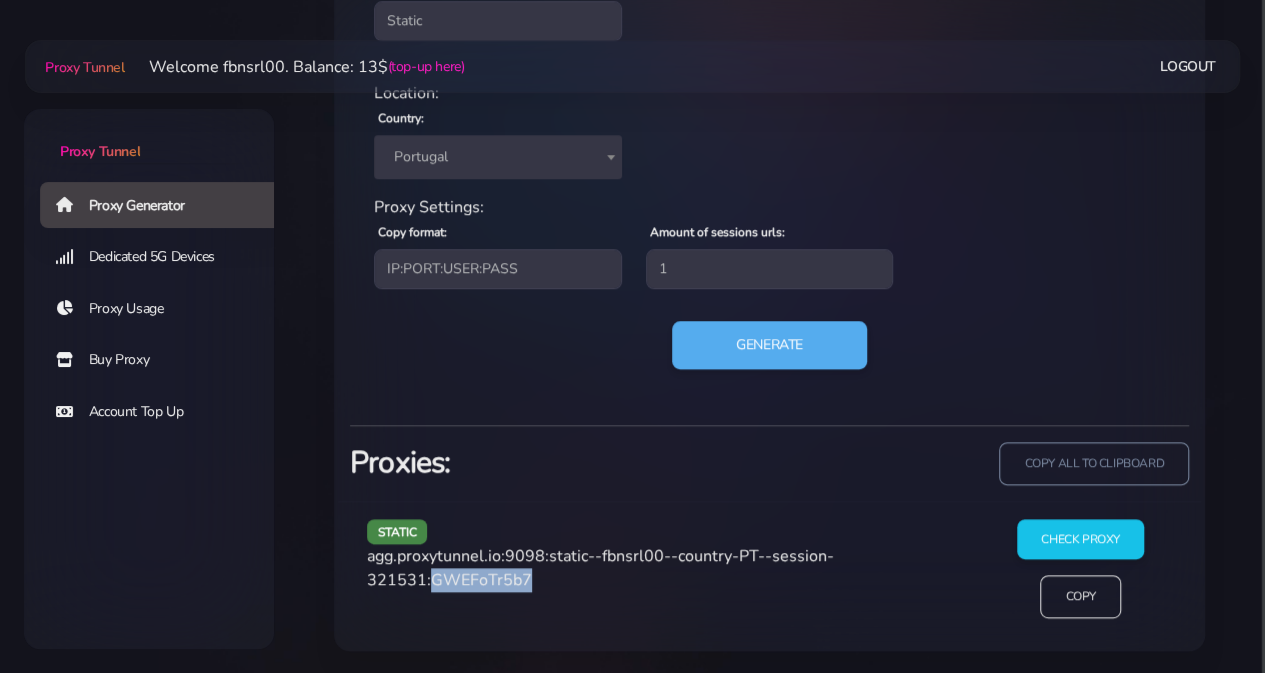 click on "agg.proxytunnel.io:9098:static--fbnsrl00--country-PT--session-321531:GWEFoTr5b7" at bounding box center [600, 568] 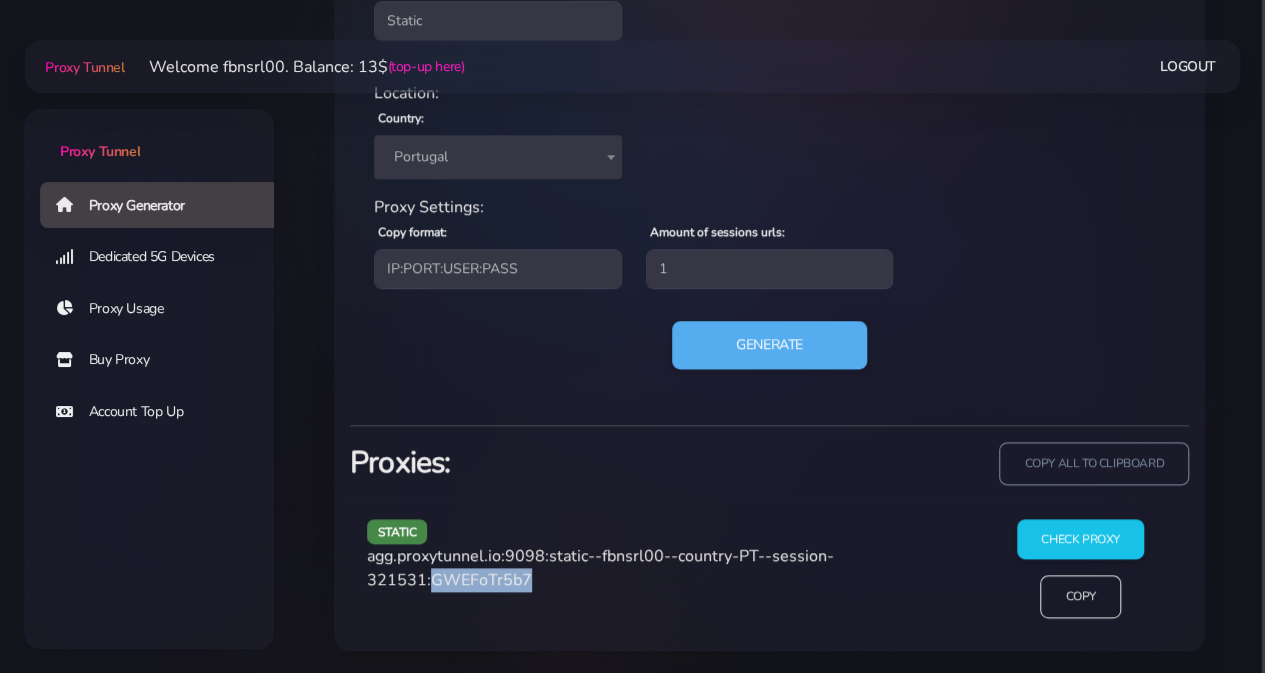 click on "Buy Proxy" at bounding box center [165, 360] 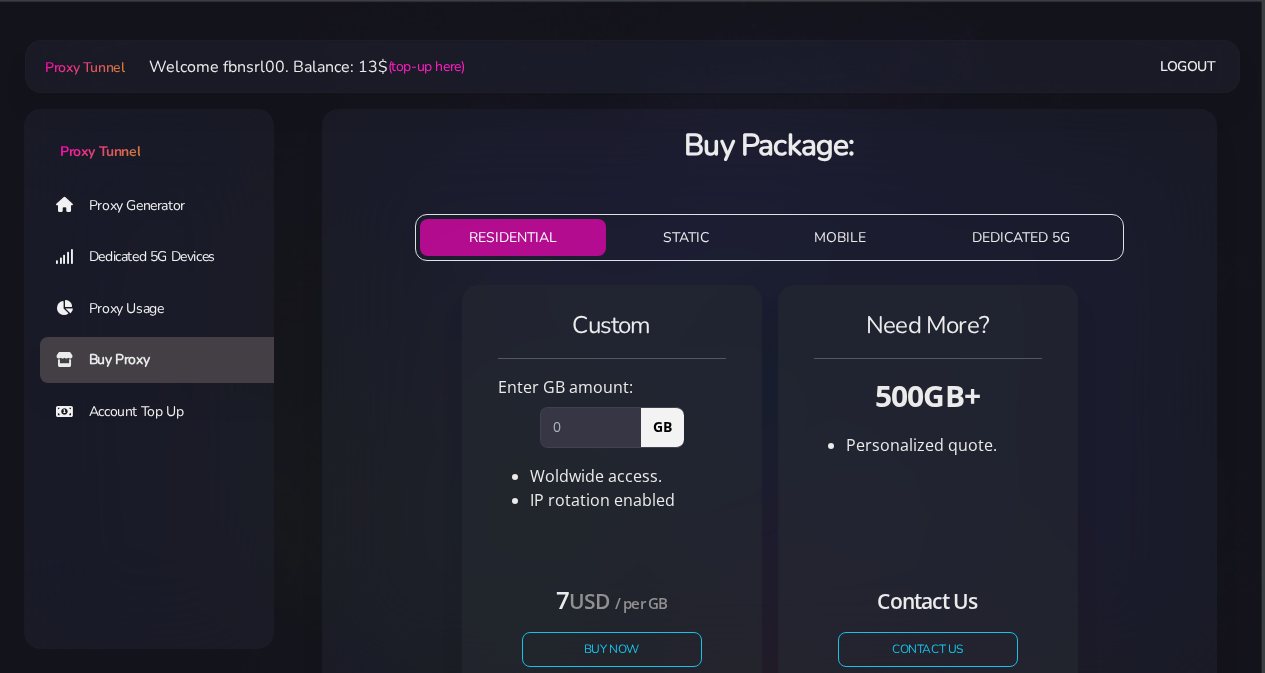 scroll, scrollTop: 0, scrollLeft: 0, axis: both 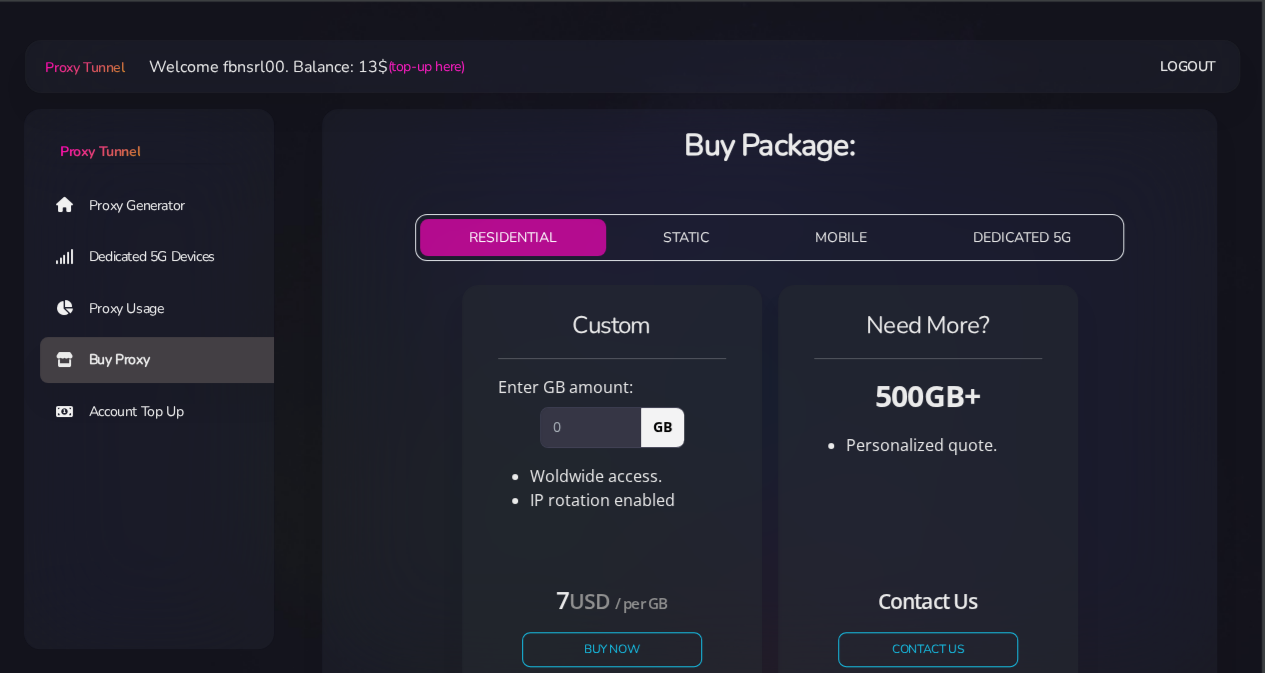 click on "STATIC" at bounding box center [686, 237] 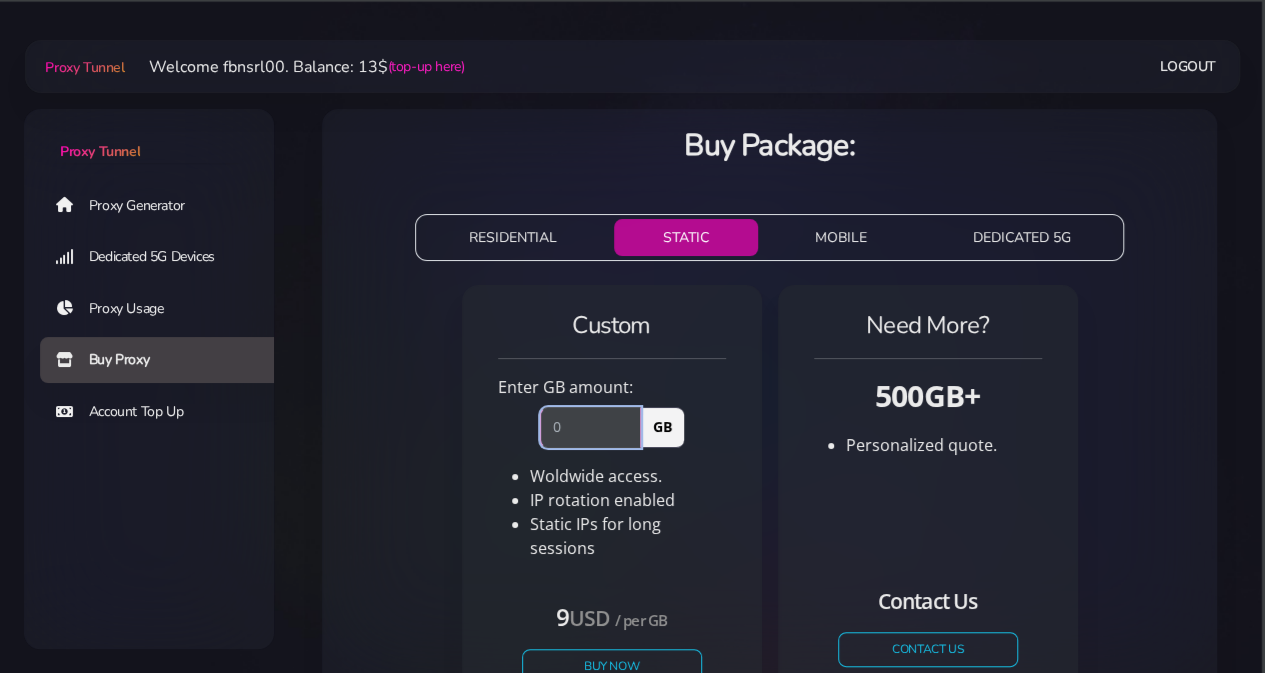 click at bounding box center (590, 427) 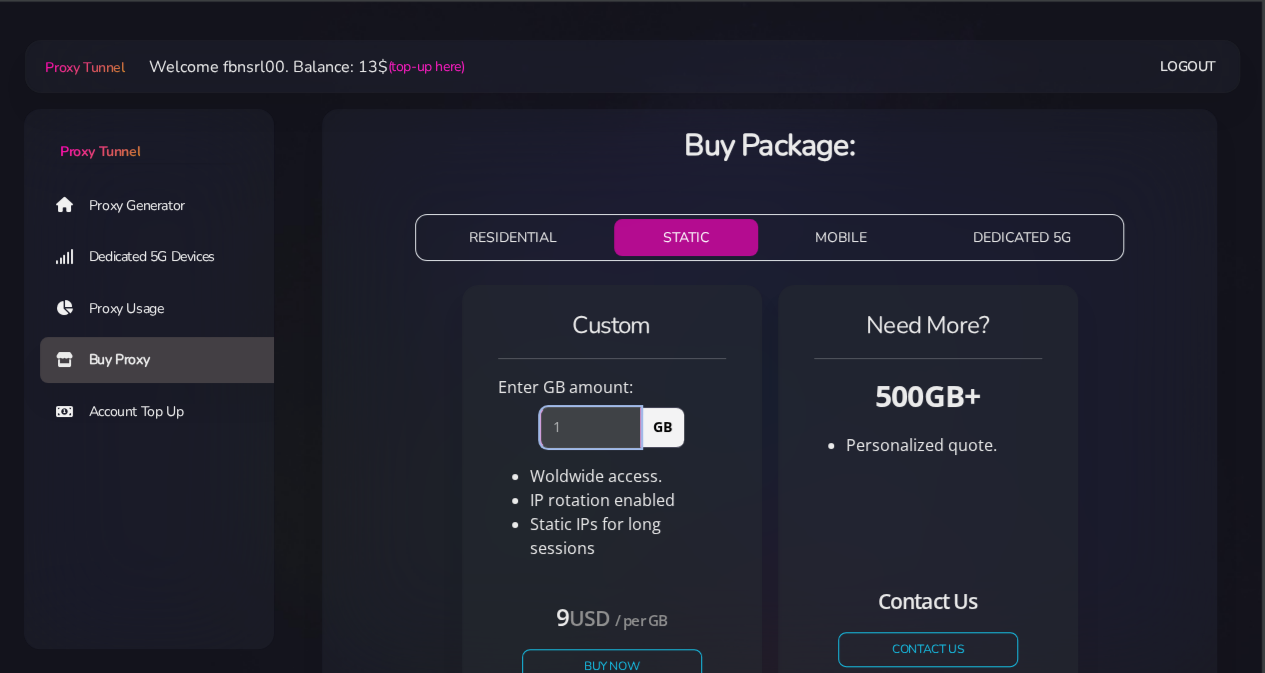 type on "1" 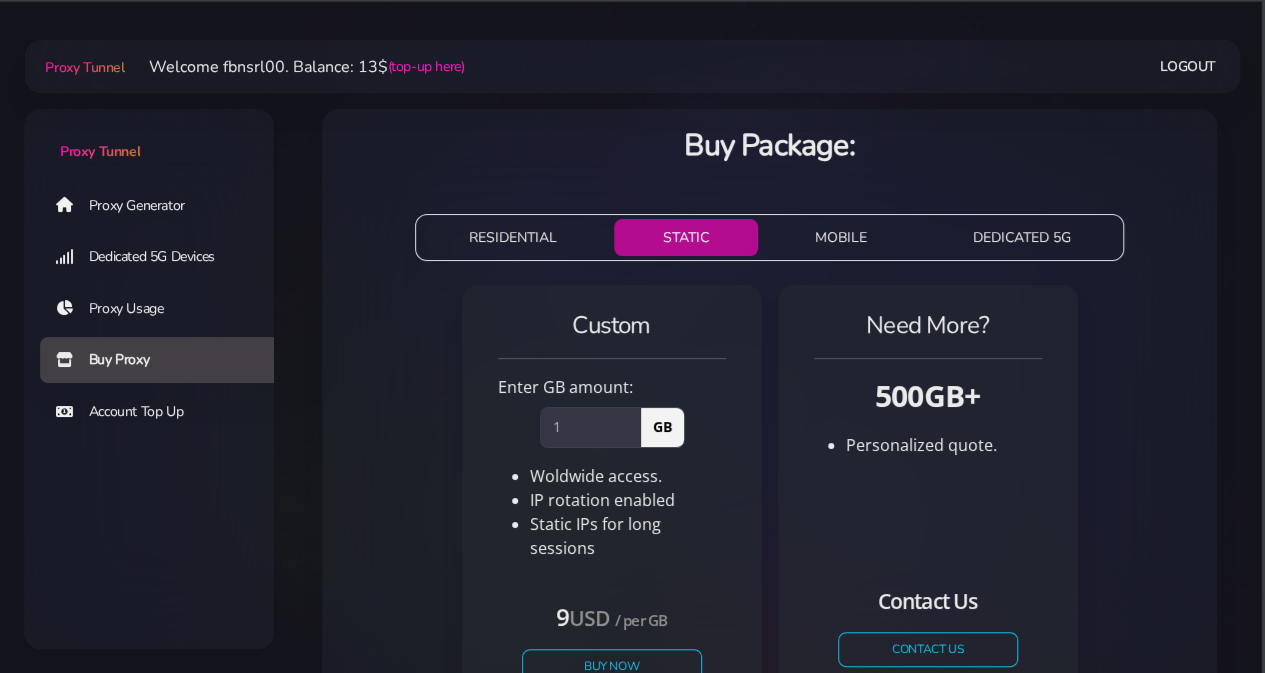 click on "Custom
Enter GB amount:
1
GB
Woldwide access.
IP rotation enabled Static IPs for long sessions USD" at bounding box center (612, 516) 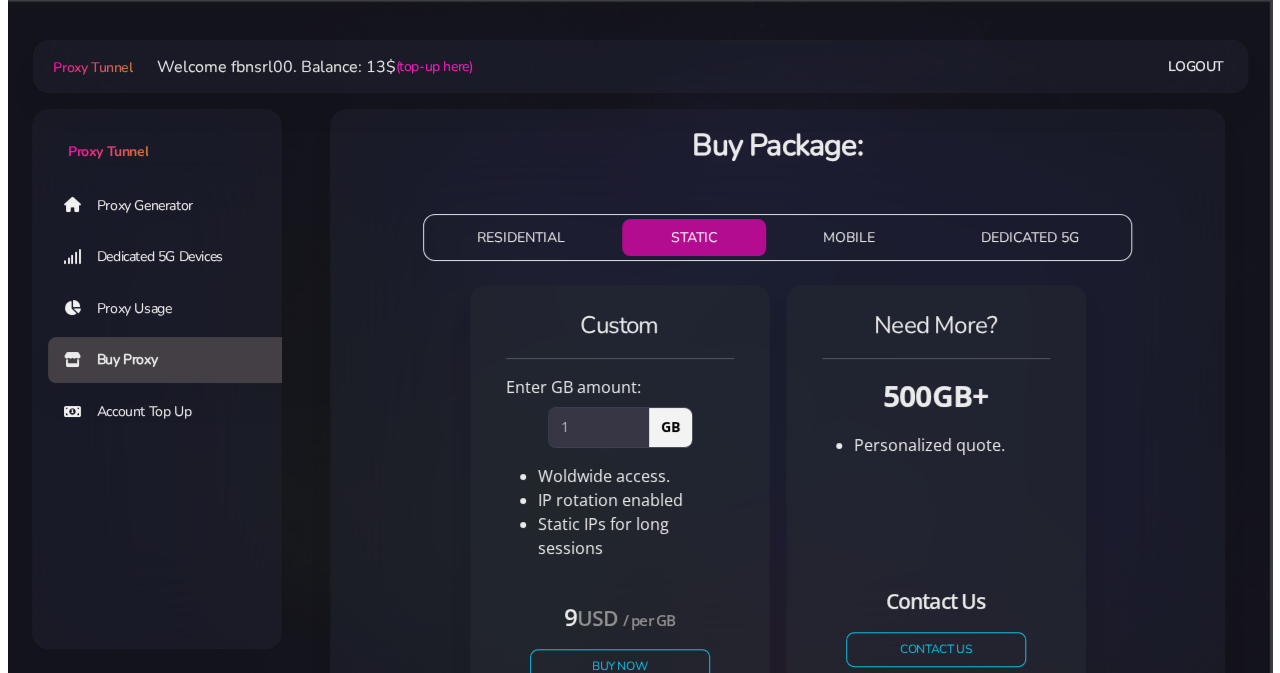 scroll, scrollTop: 178, scrollLeft: 0, axis: vertical 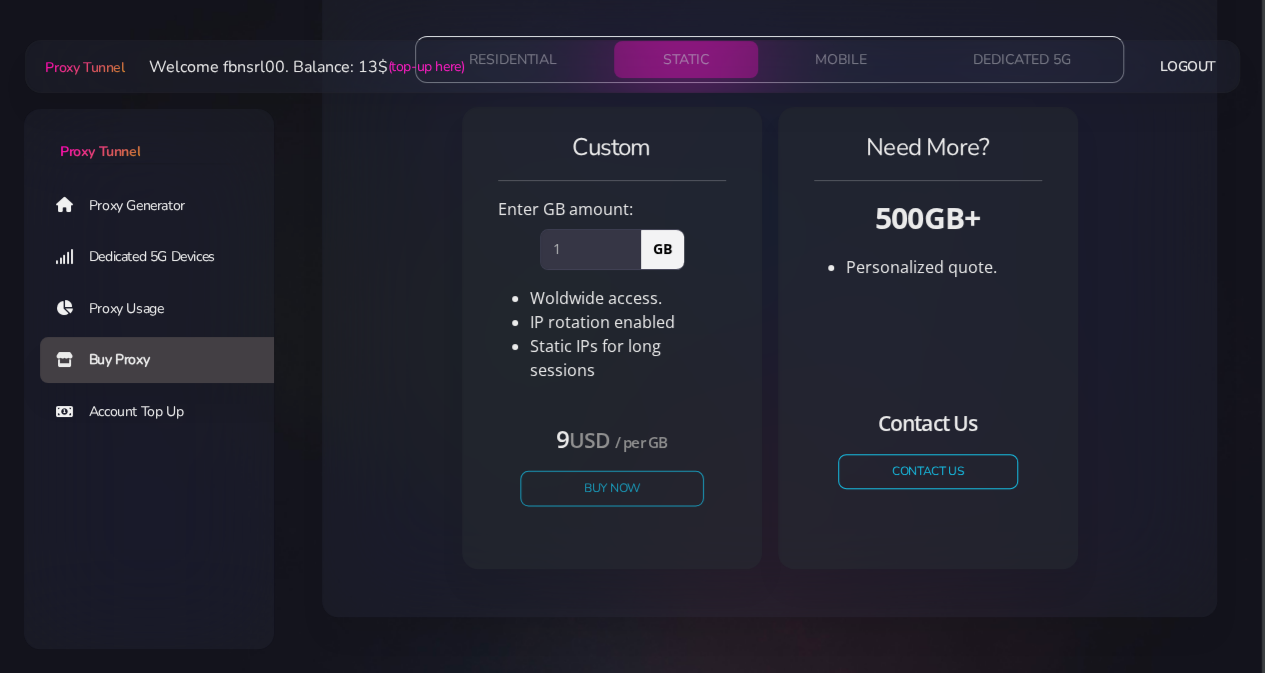 click on "Buy Now" at bounding box center (612, 487) 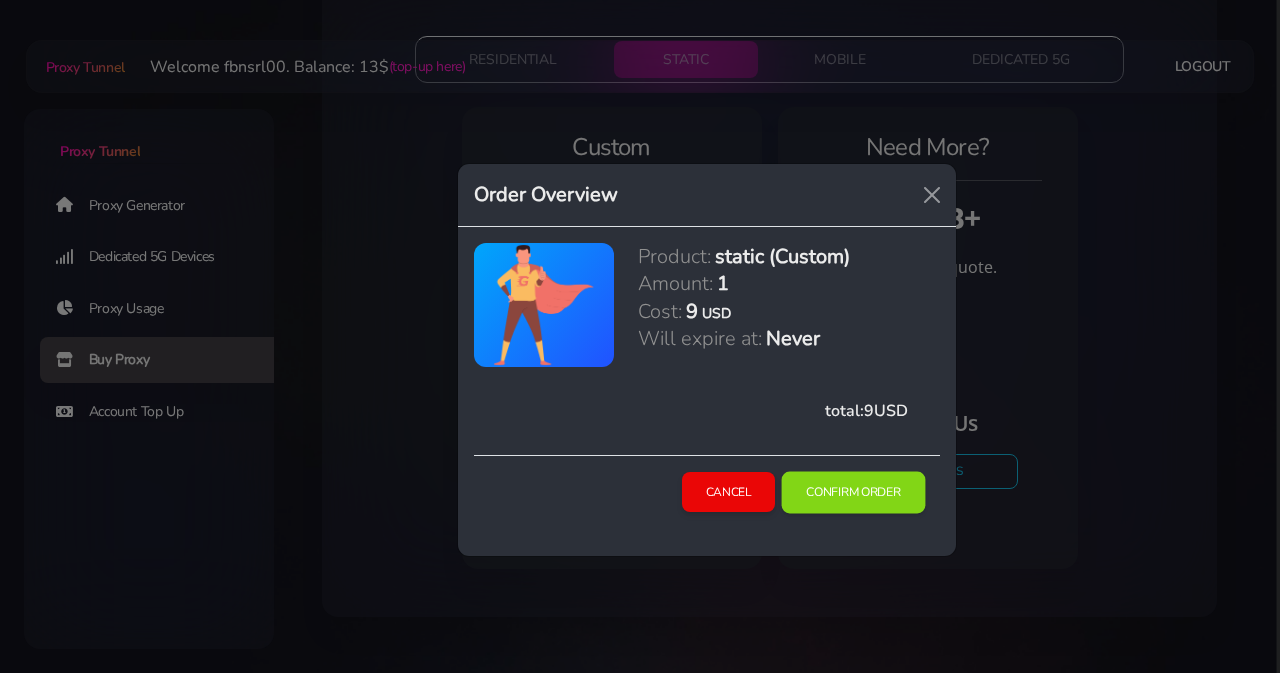 click on "Confirm Order" at bounding box center (854, 492) 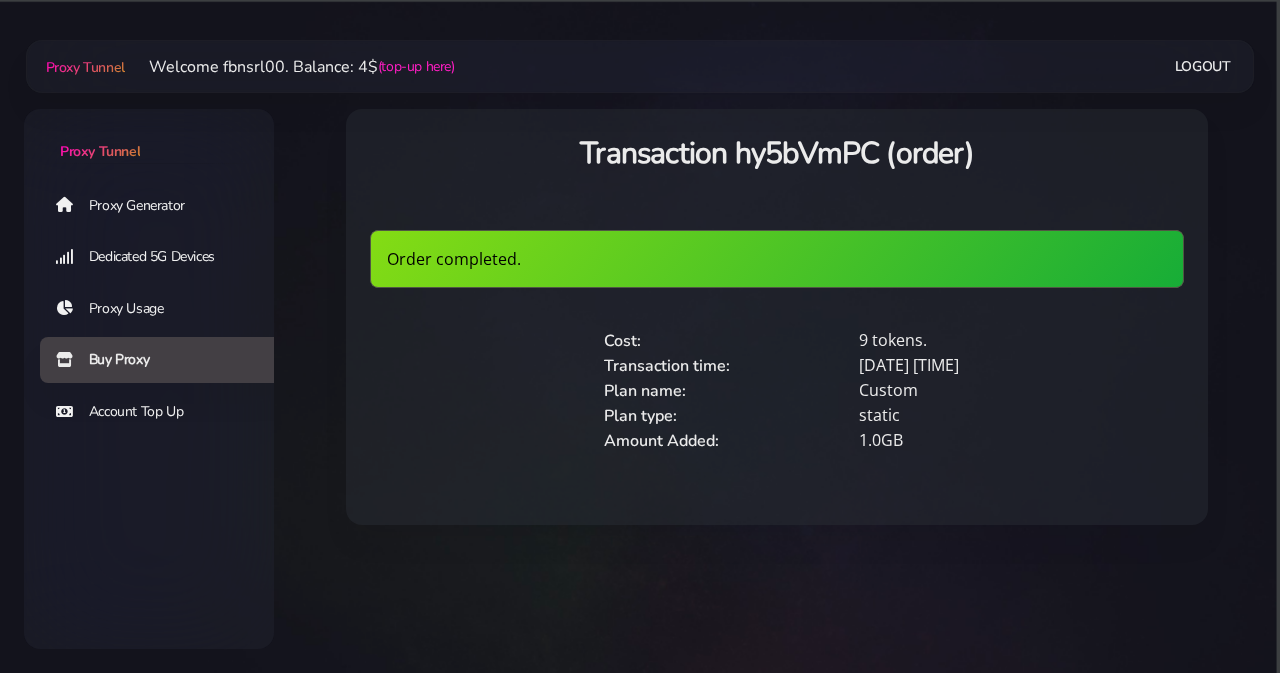 scroll, scrollTop: 0, scrollLeft: 0, axis: both 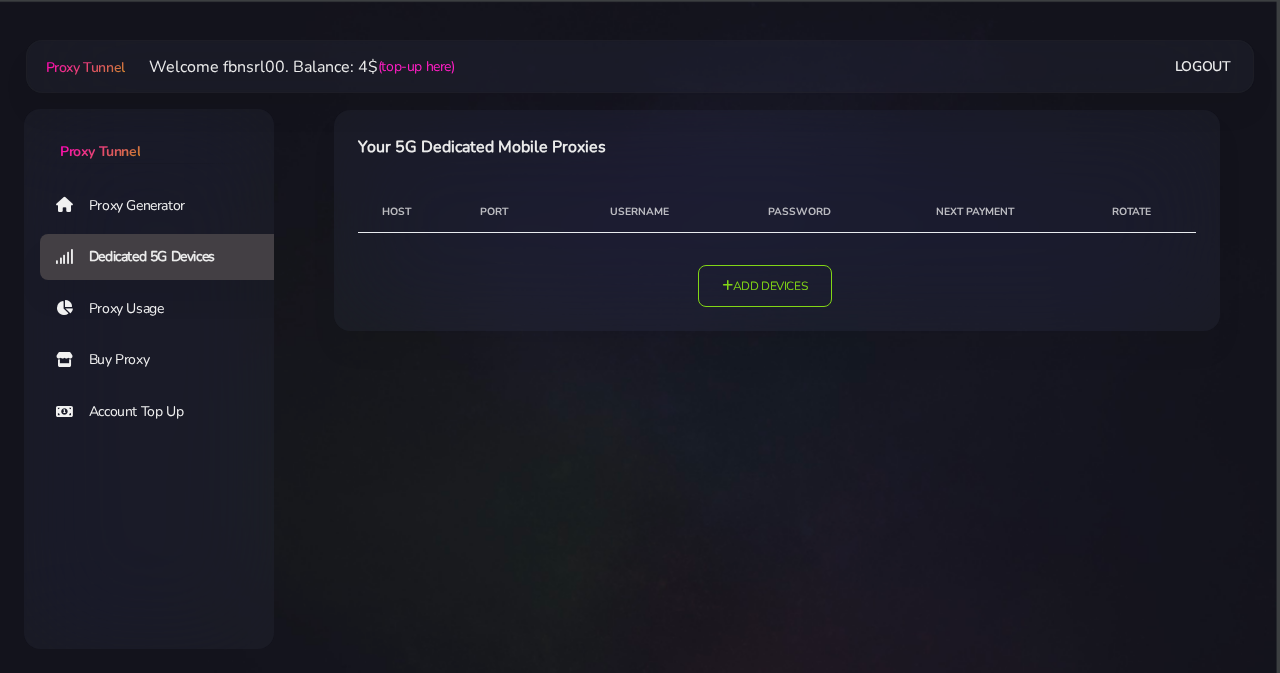 click on "Proxy Generator" at bounding box center (165, 205) 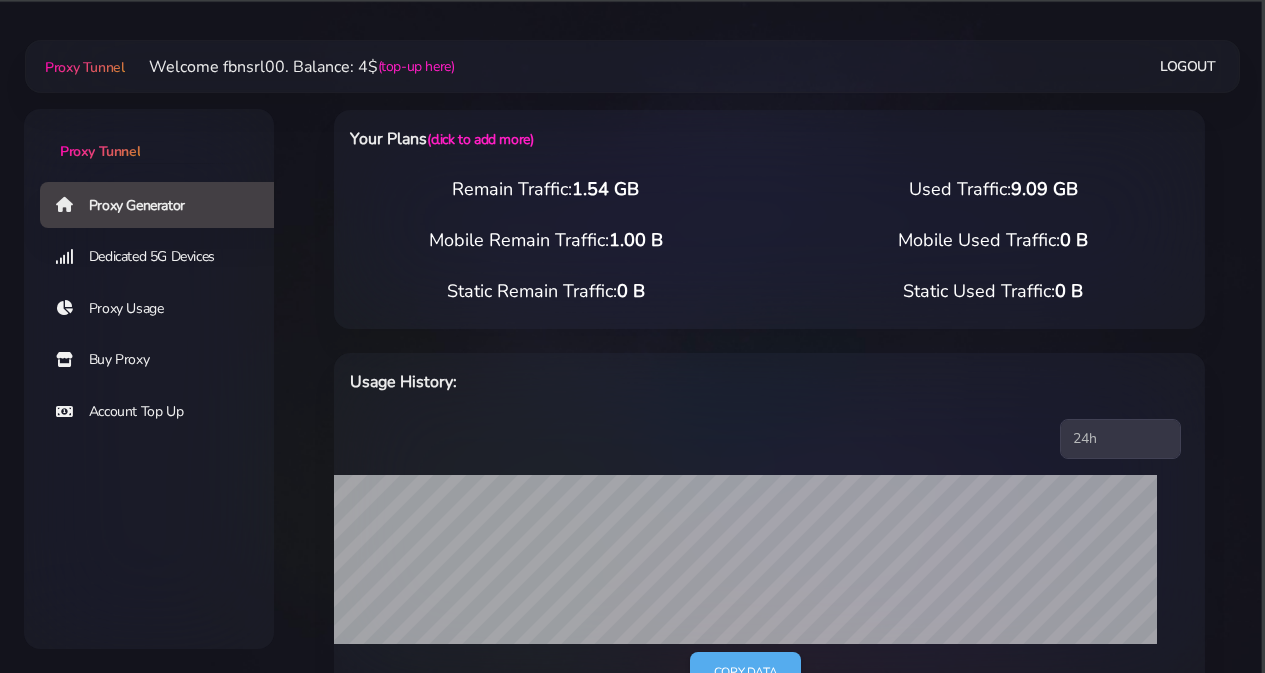 scroll, scrollTop: 0, scrollLeft: 0, axis: both 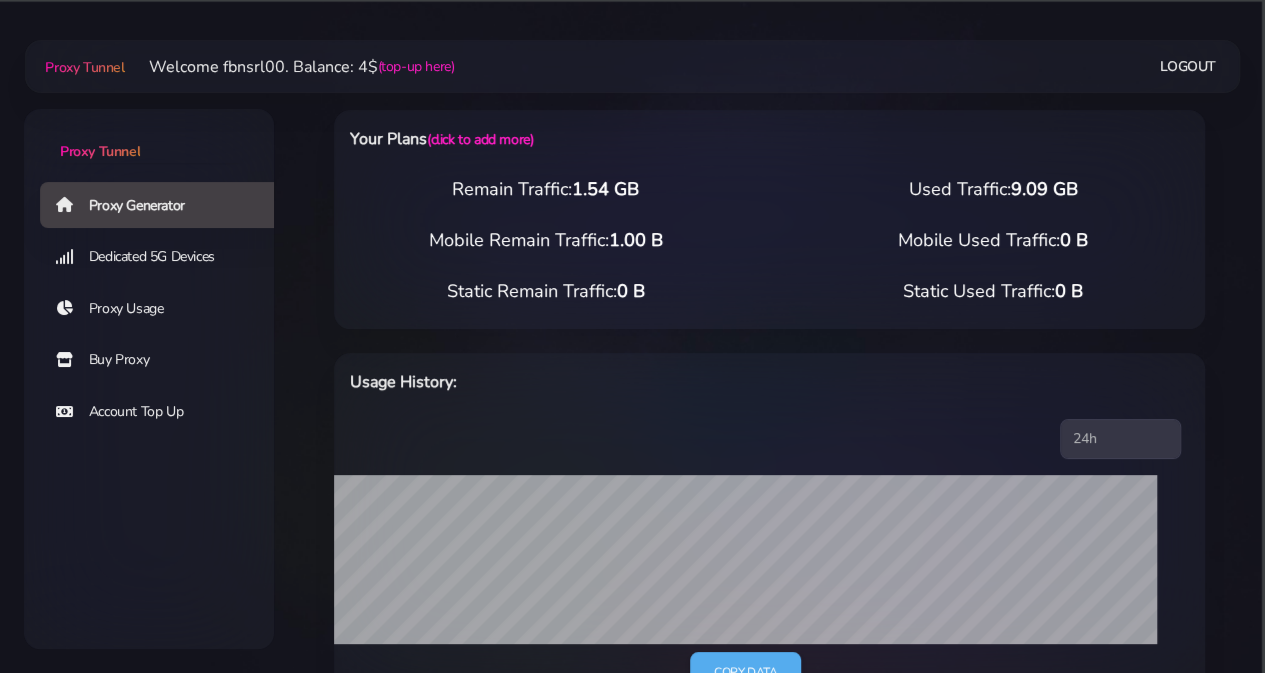 click on "Proxy Generator" at bounding box center [165, 205] 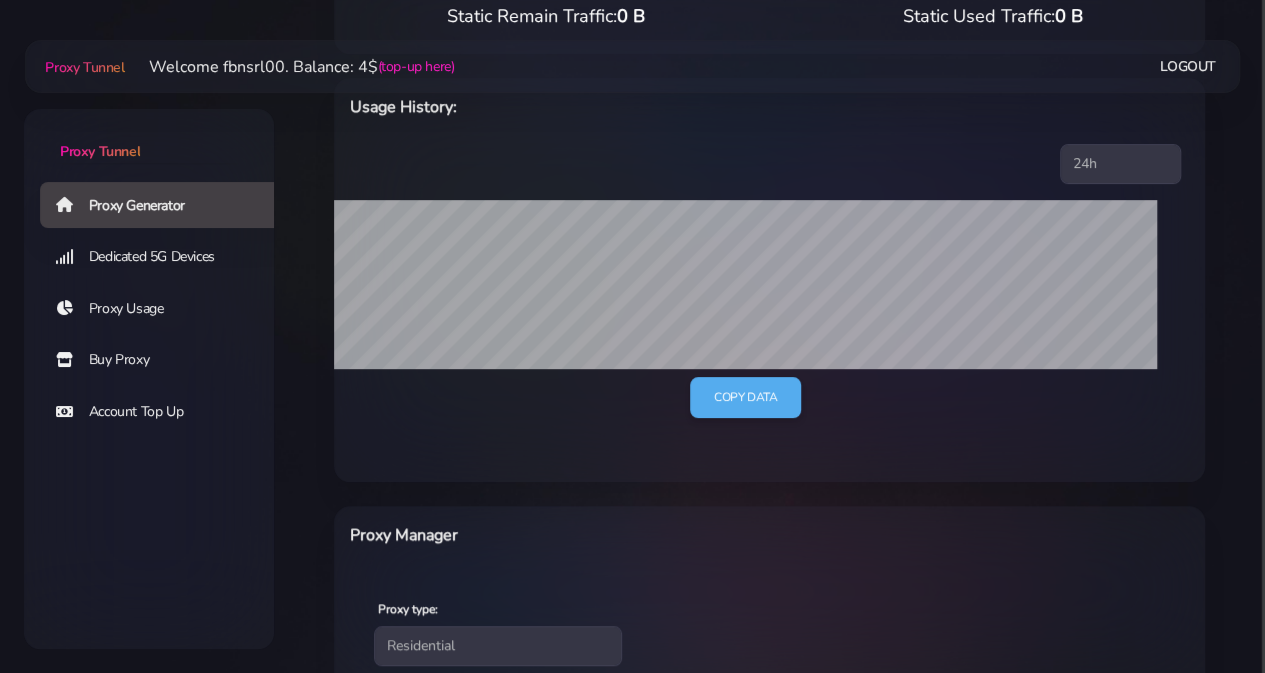 scroll, scrollTop: 400, scrollLeft: 0, axis: vertical 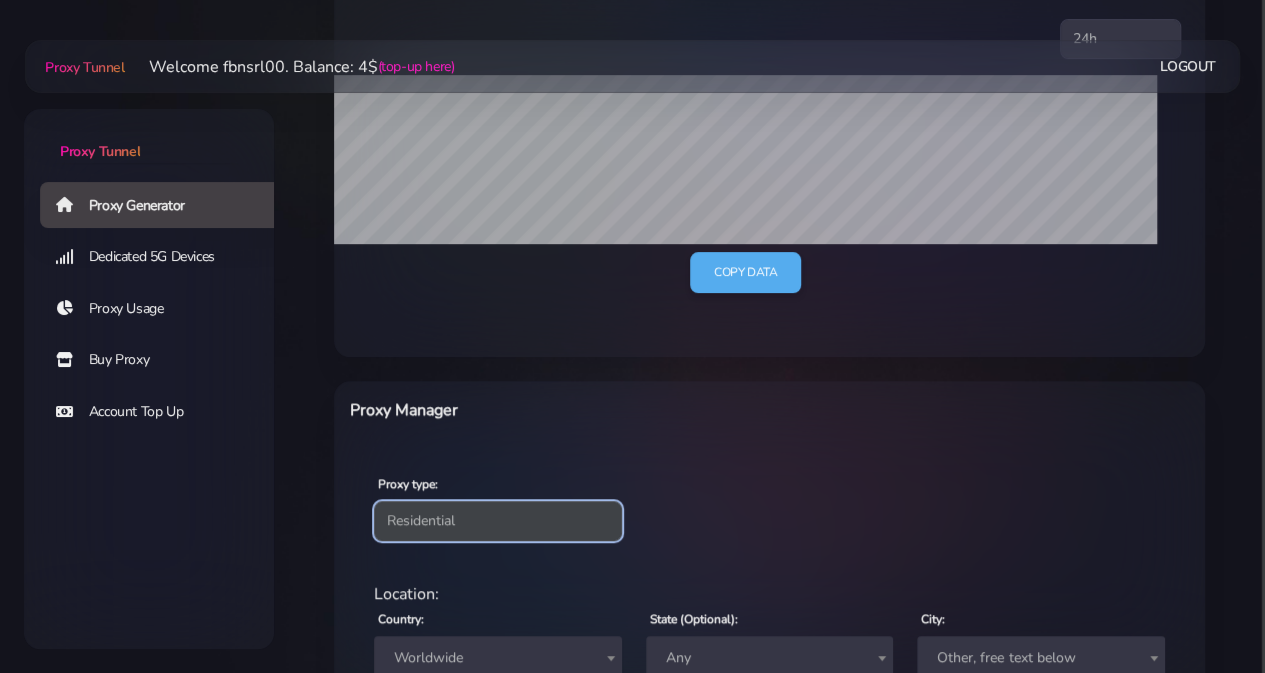 click on "Residential
Static
Mobile" at bounding box center (498, 521) 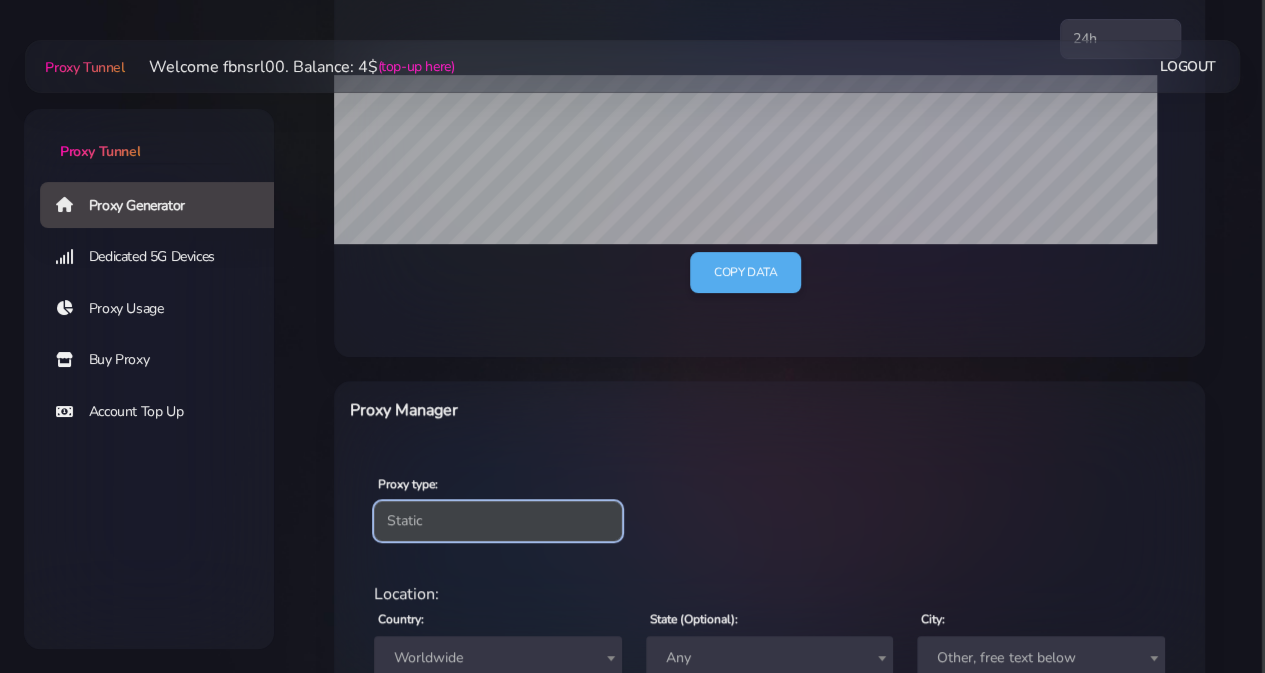 click on "Residential
Static
Mobile" at bounding box center (498, 521) 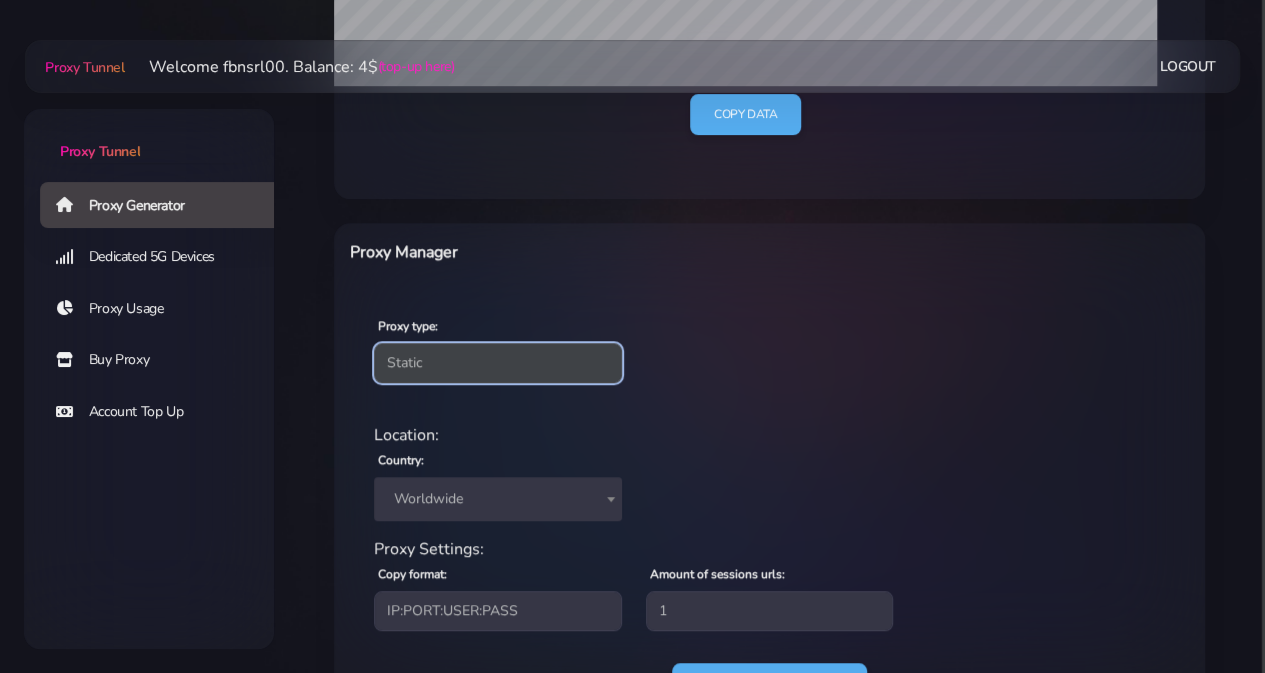 scroll, scrollTop: 659, scrollLeft: 0, axis: vertical 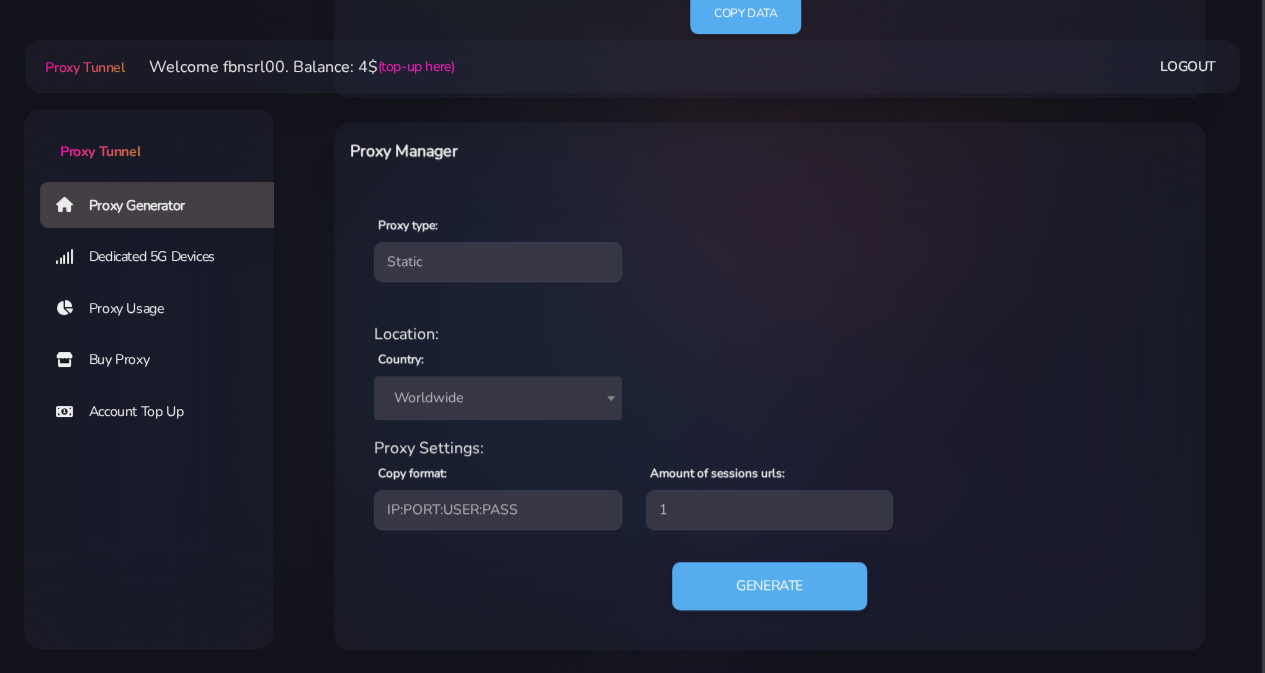 click on "Worldwide" at bounding box center (498, 398) 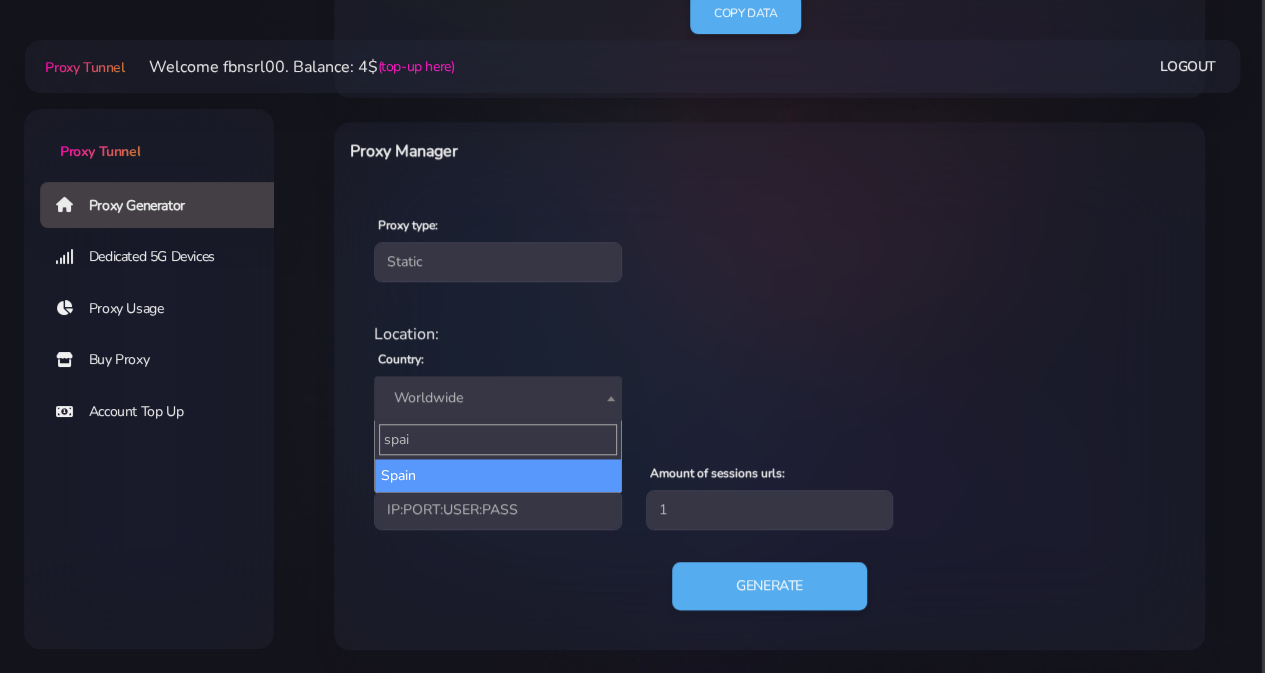 type on "spai" 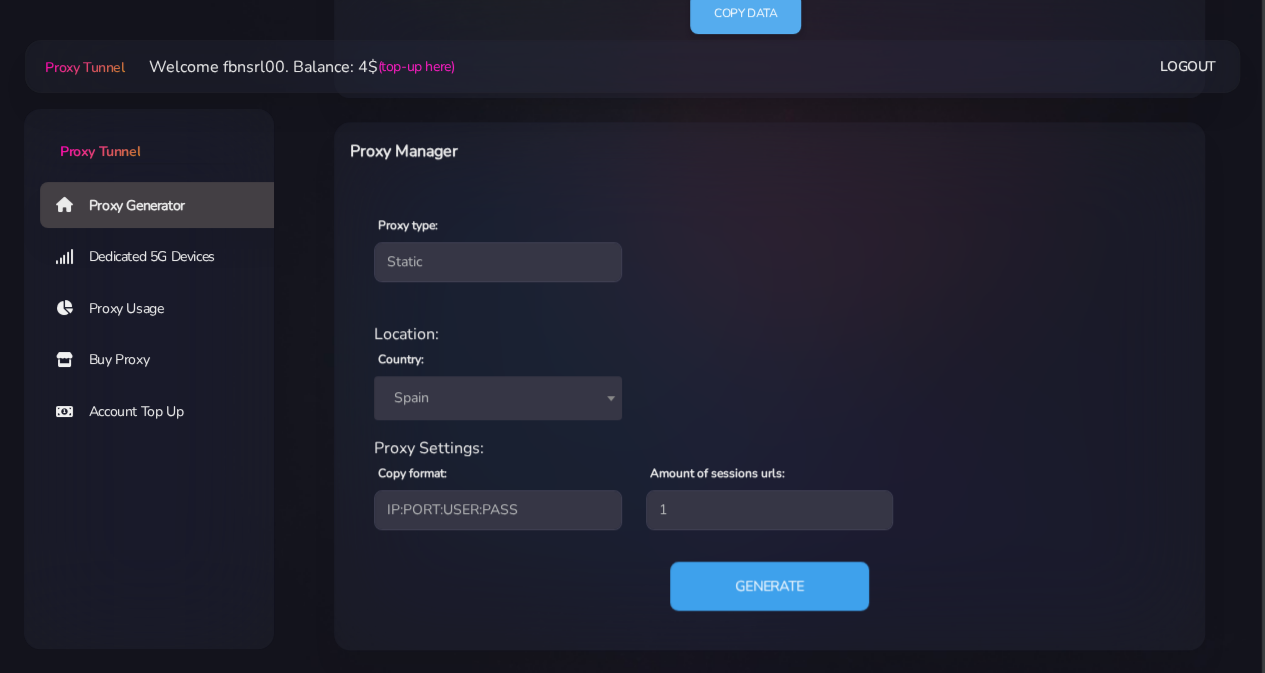 click on "Generate" at bounding box center (769, 586) 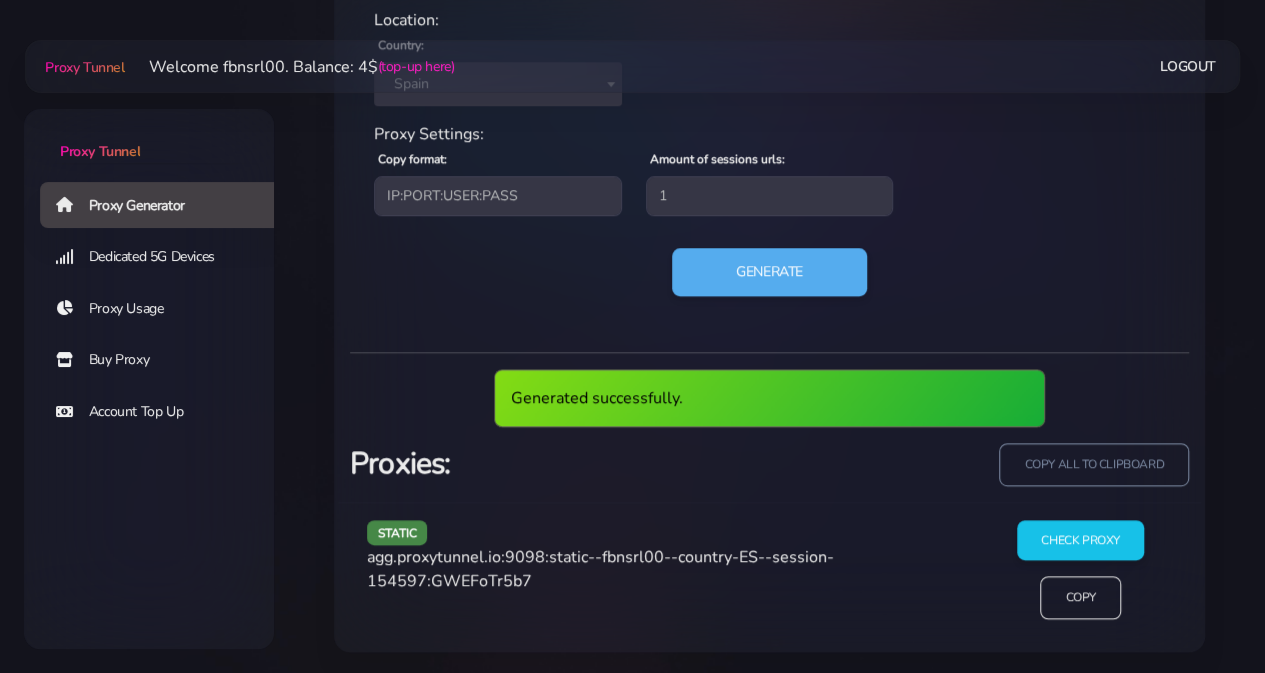 click on "agg.proxytunnel.io:9098:static--fbnsrl00--country-ES--session-154597:GWEFoTr5b7" at bounding box center [600, 569] 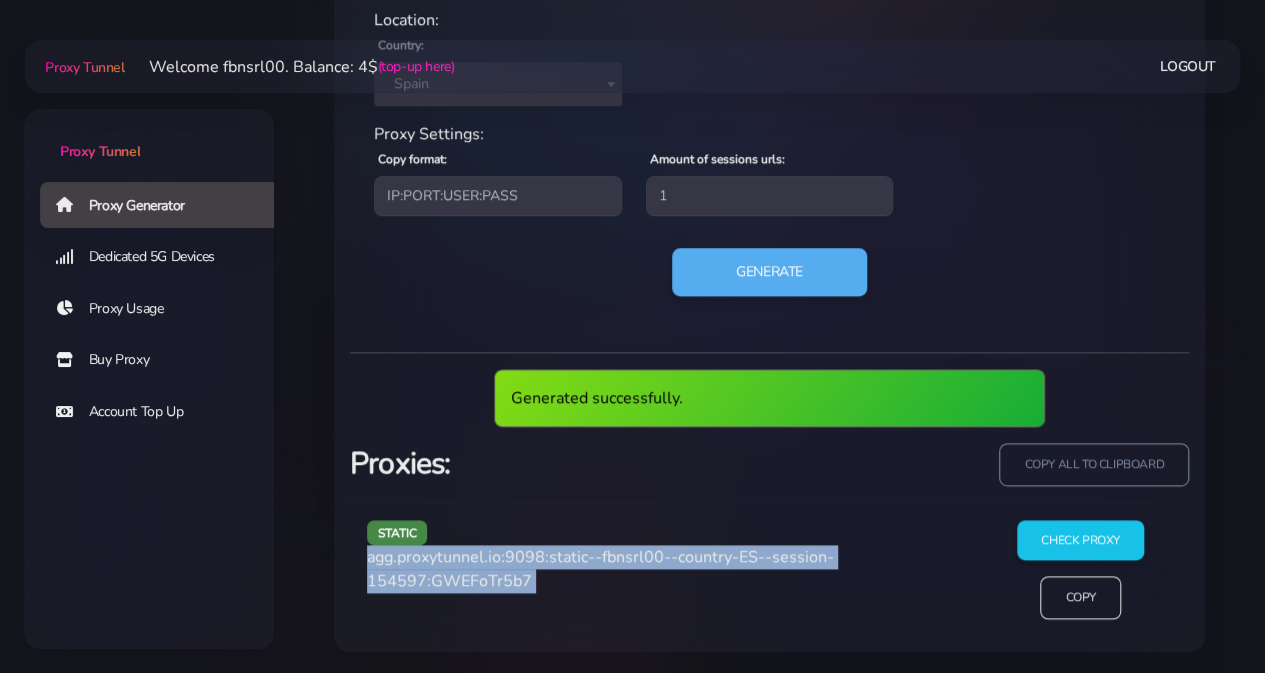 click on "agg.proxytunnel.io:9098:static--fbnsrl00--country-ES--session-154597:GWEFoTr5b7" at bounding box center (600, 569) 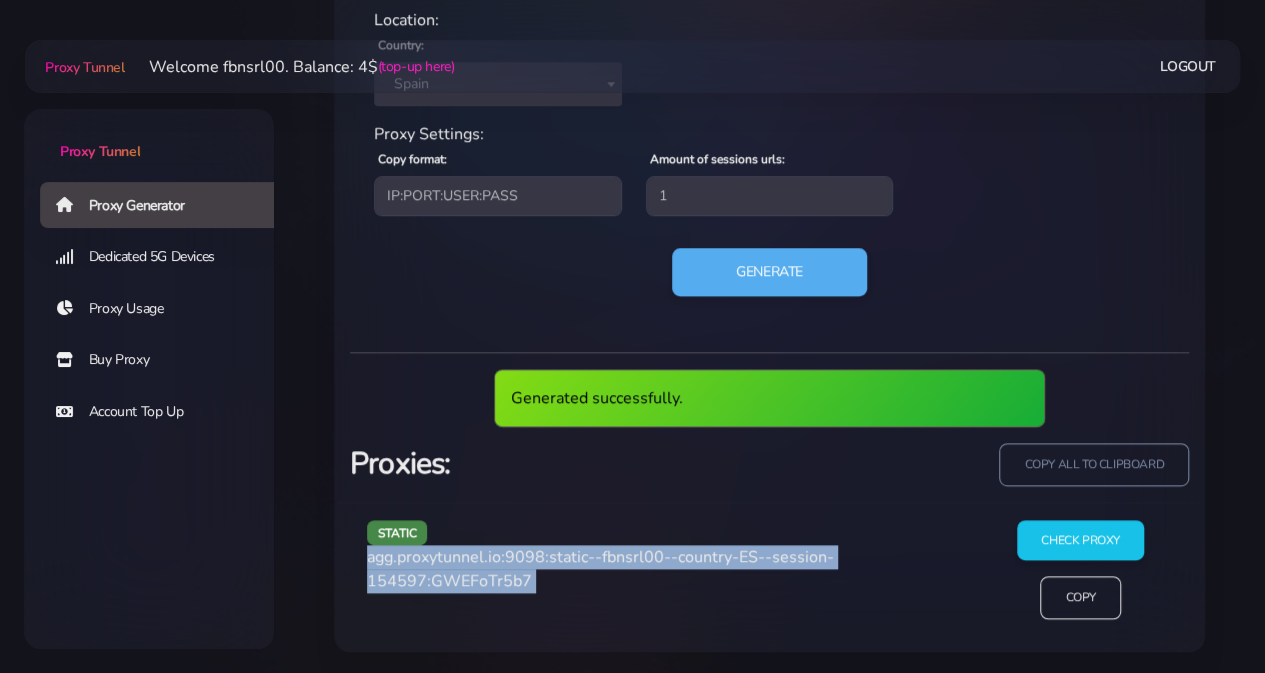 copy on "agg.proxytunnel.io:9098:static--fbnsrl00--country-ES--session-154597:GWEFoTr5b7" 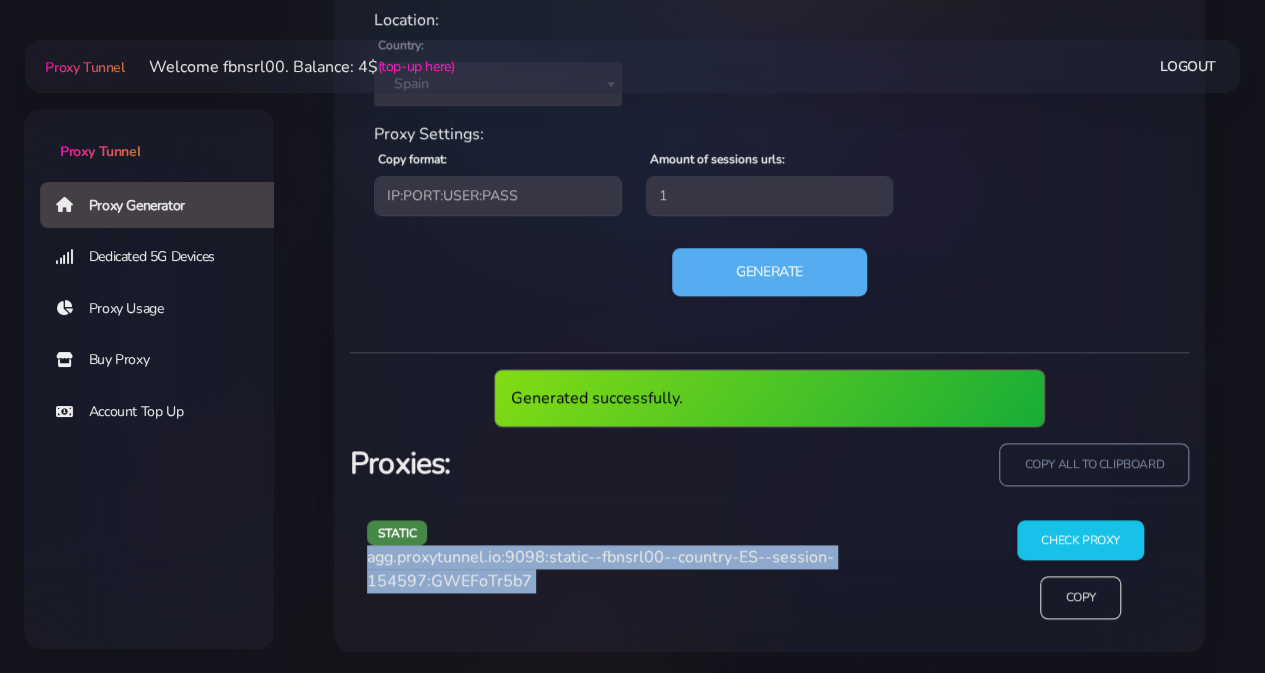 scroll, scrollTop: 900, scrollLeft: 0, axis: vertical 